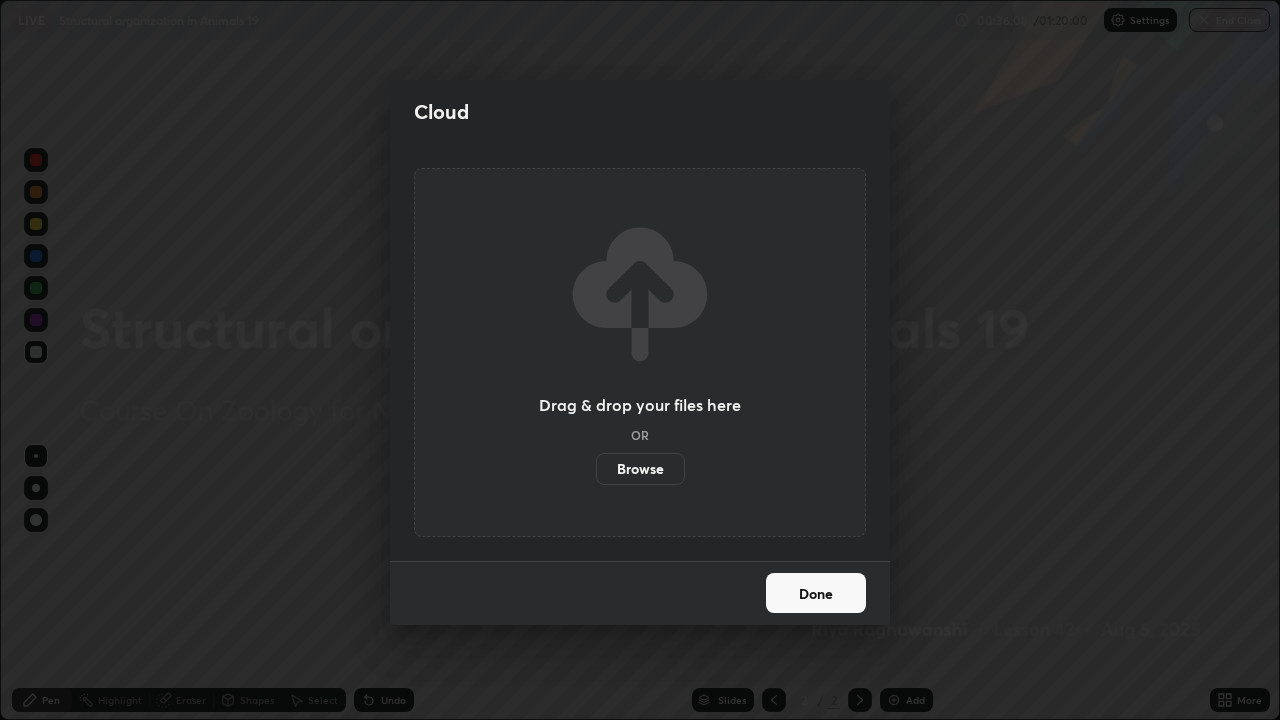 scroll, scrollTop: 0, scrollLeft: 0, axis: both 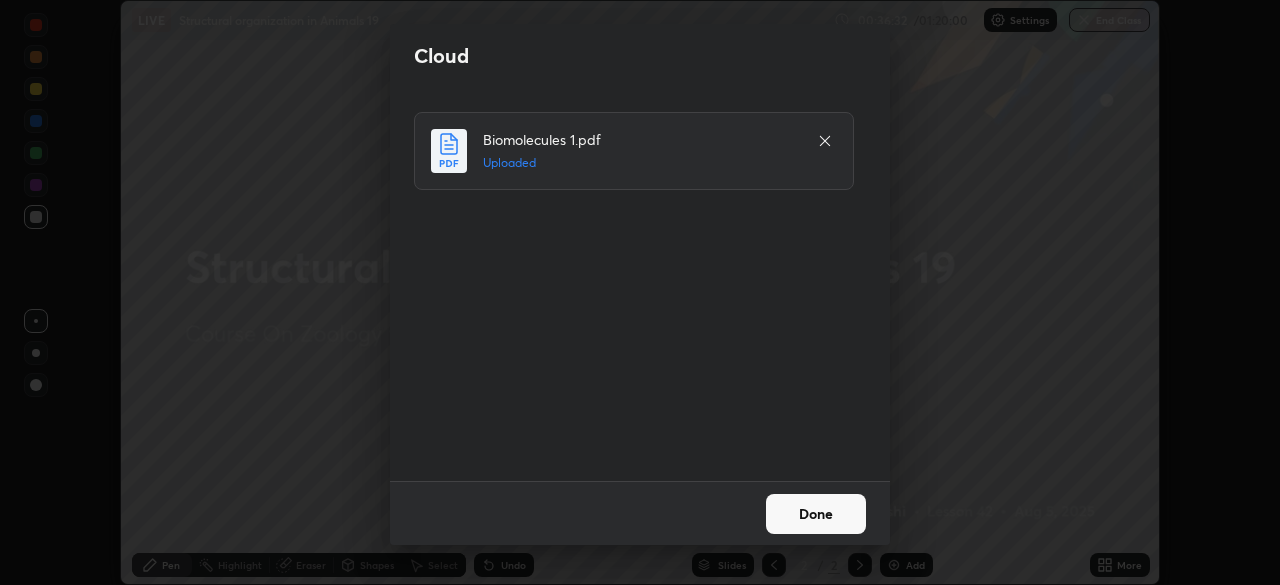 click on "Done" at bounding box center [816, 514] 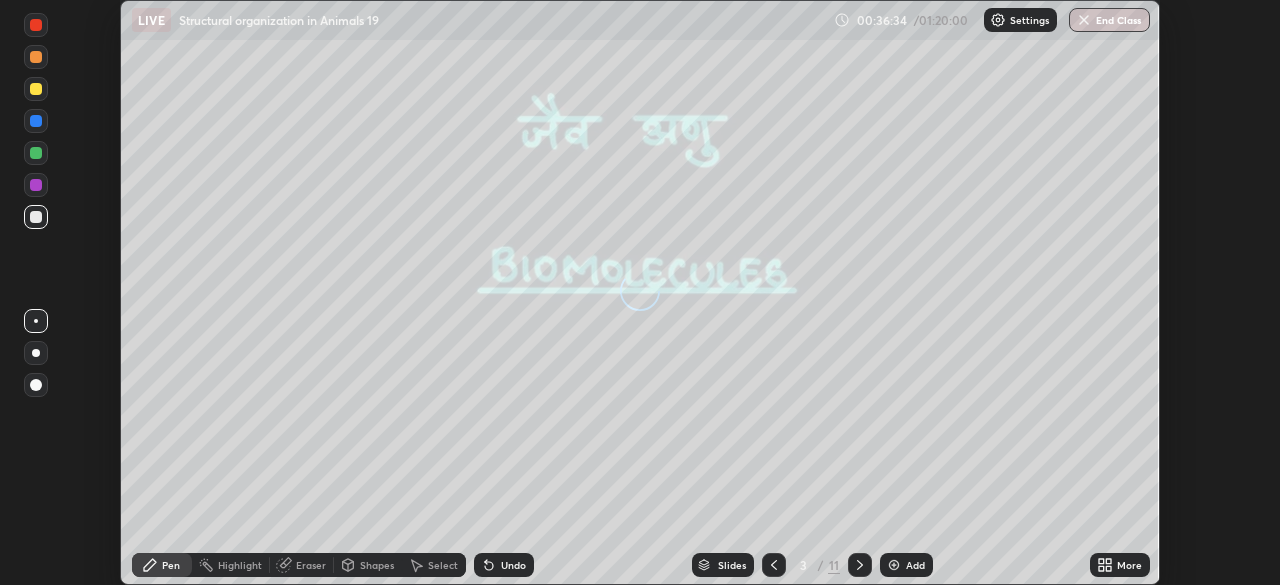 click 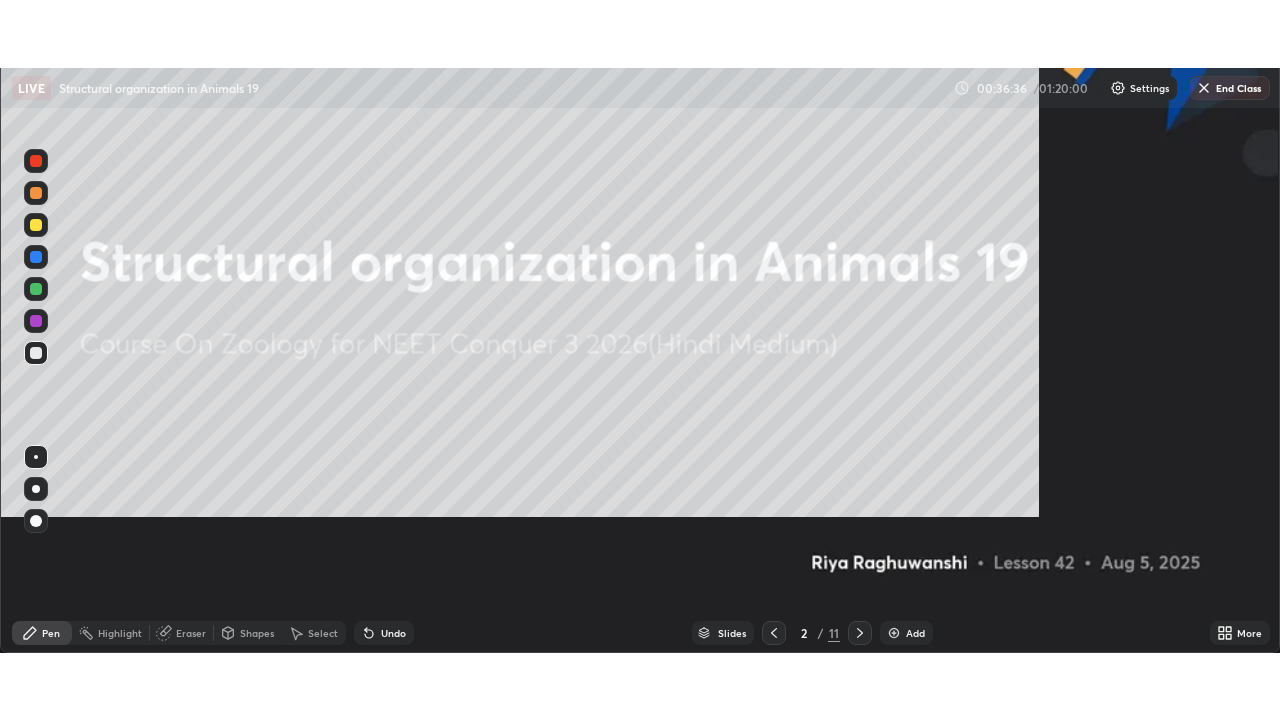 scroll, scrollTop: 99280, scrollLeft: 98720, axis: both 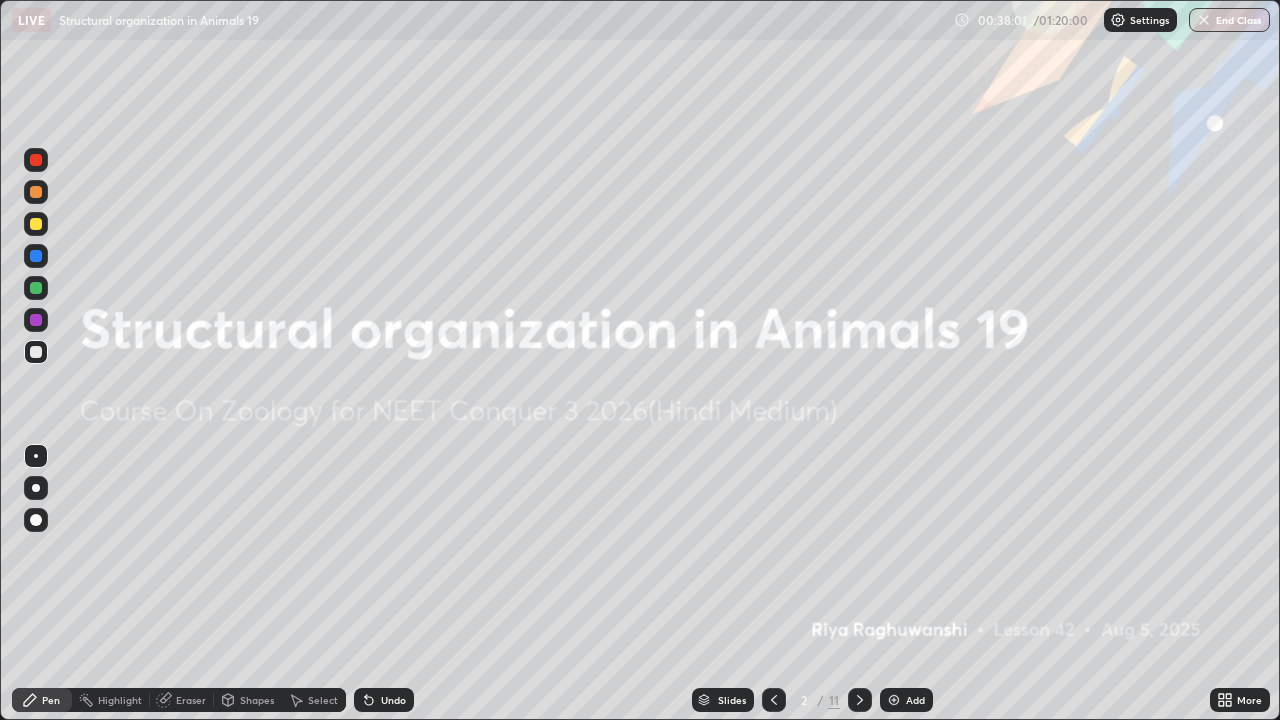 click at bounding box center (860, 700) 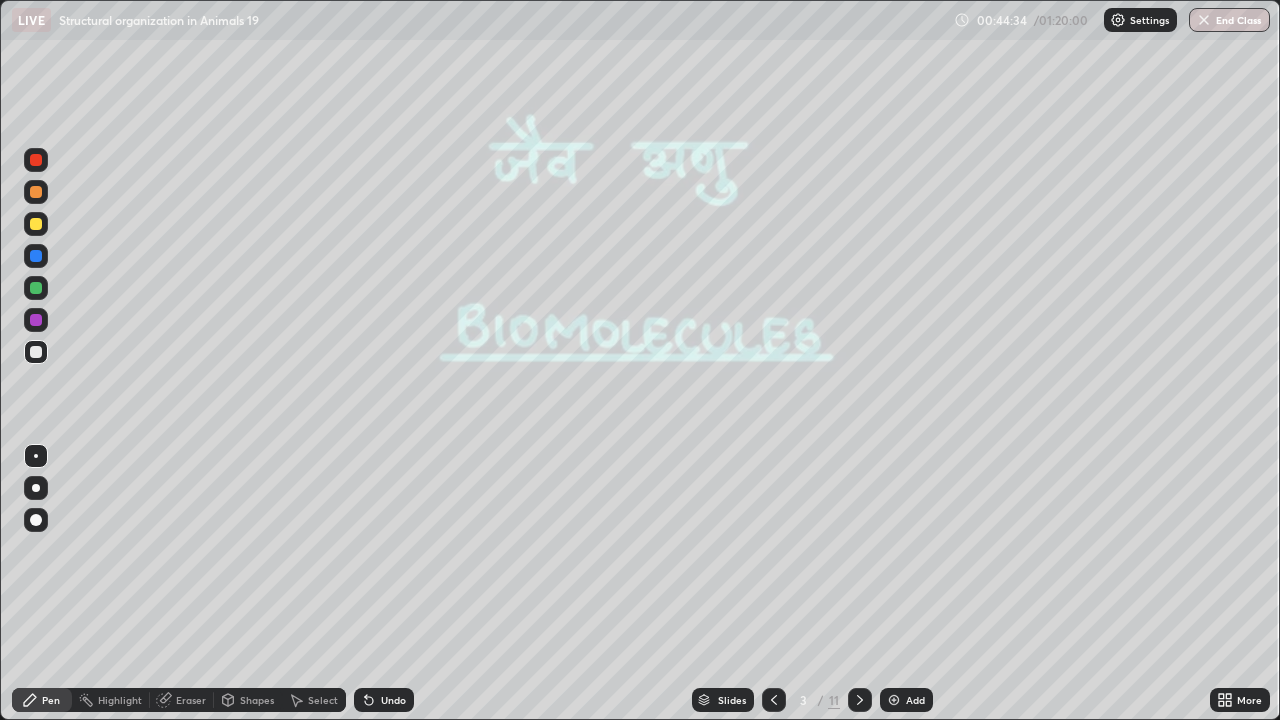 click 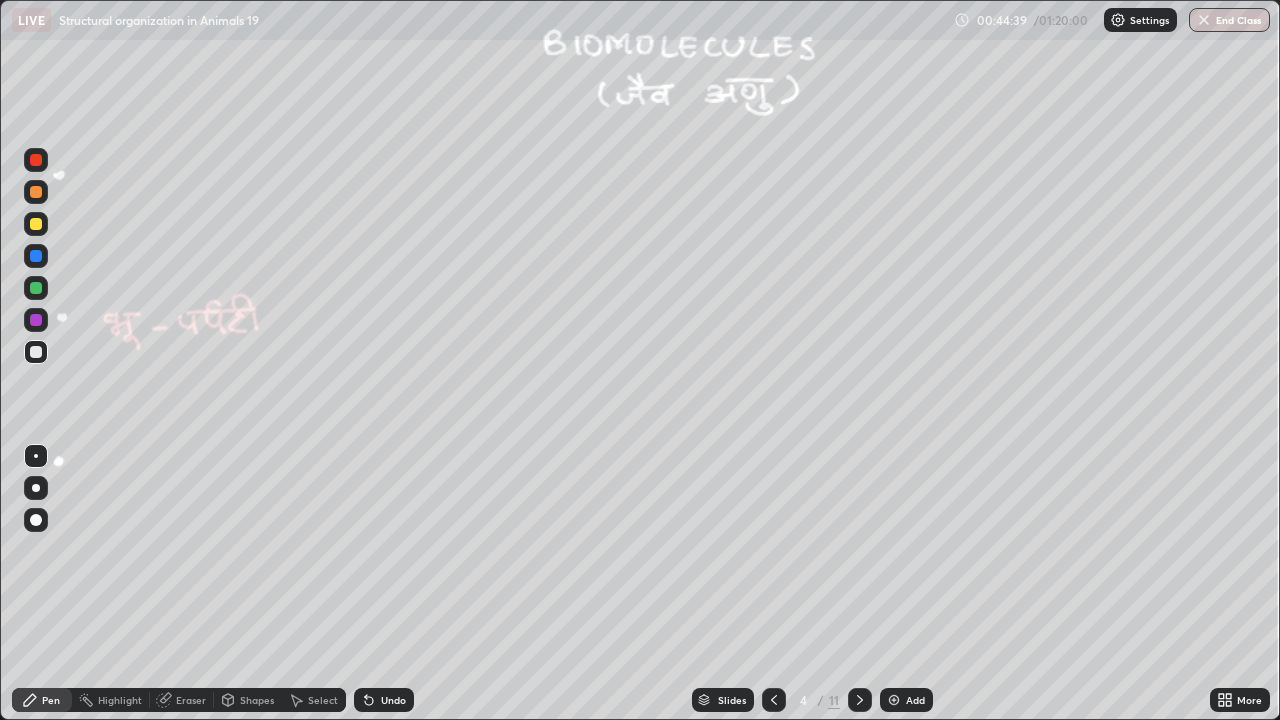 click at bounding box center (36, 224) 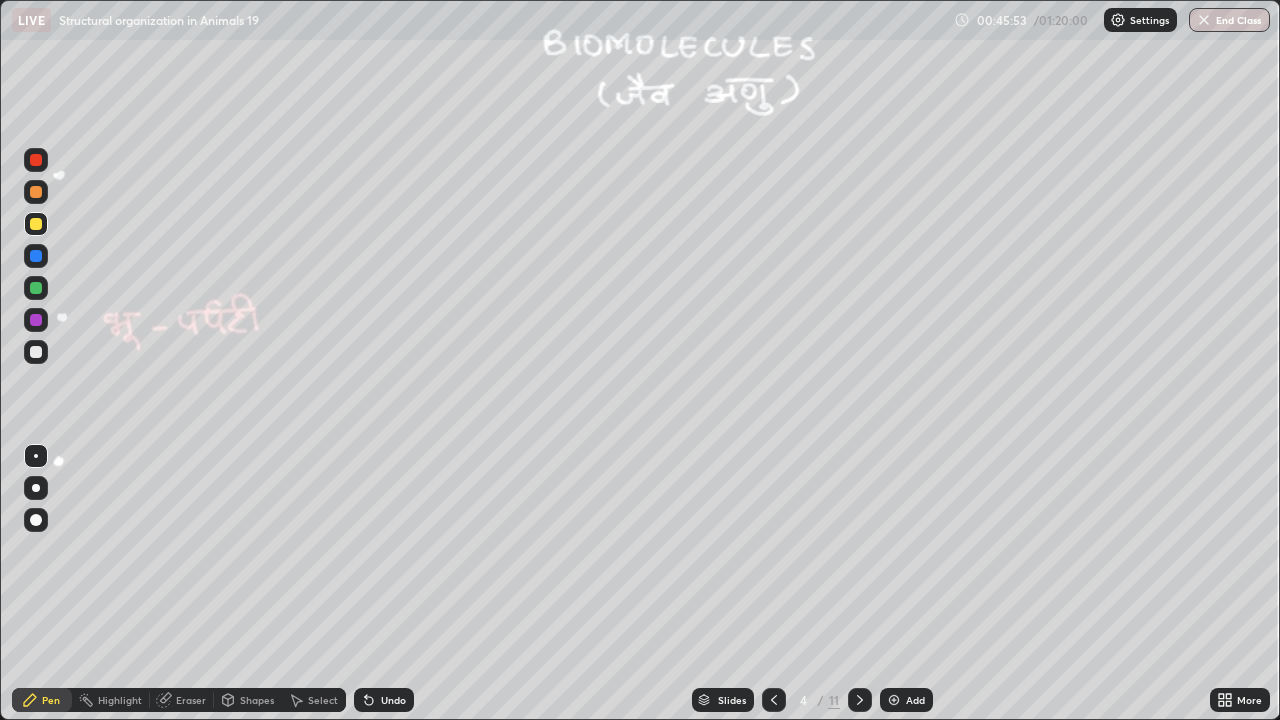 click at bounding box center (36, 288) 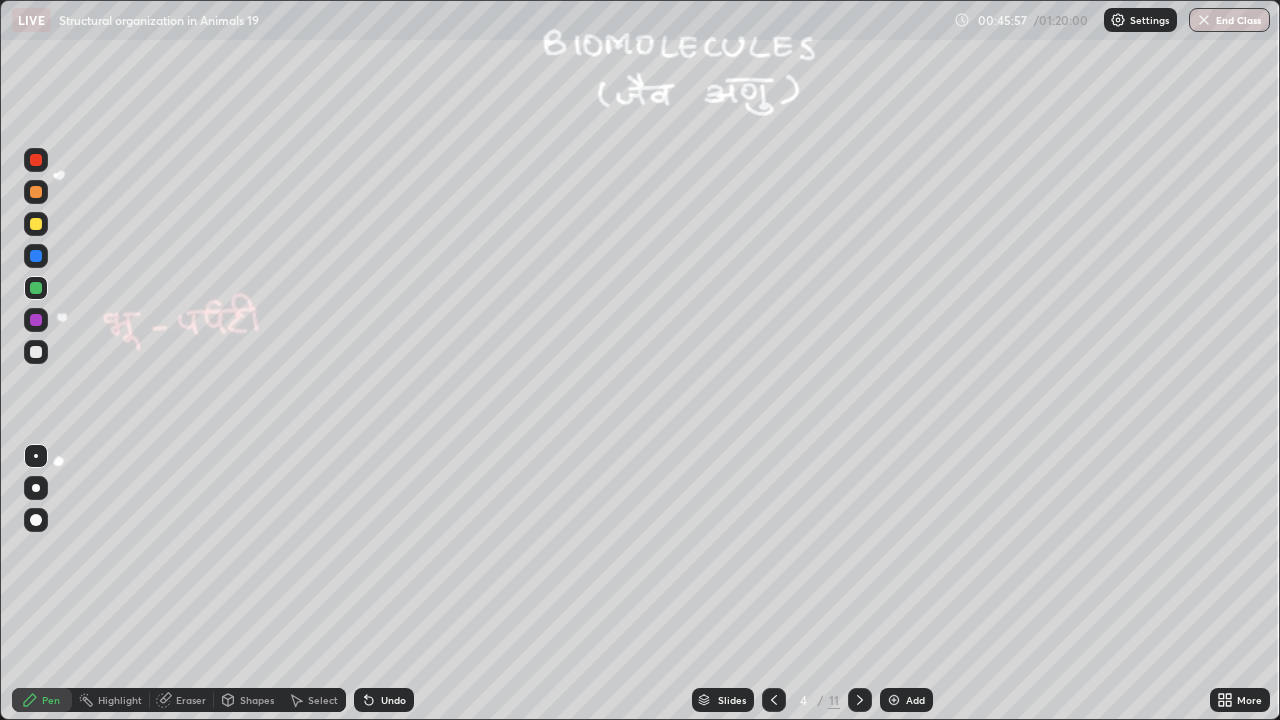 click 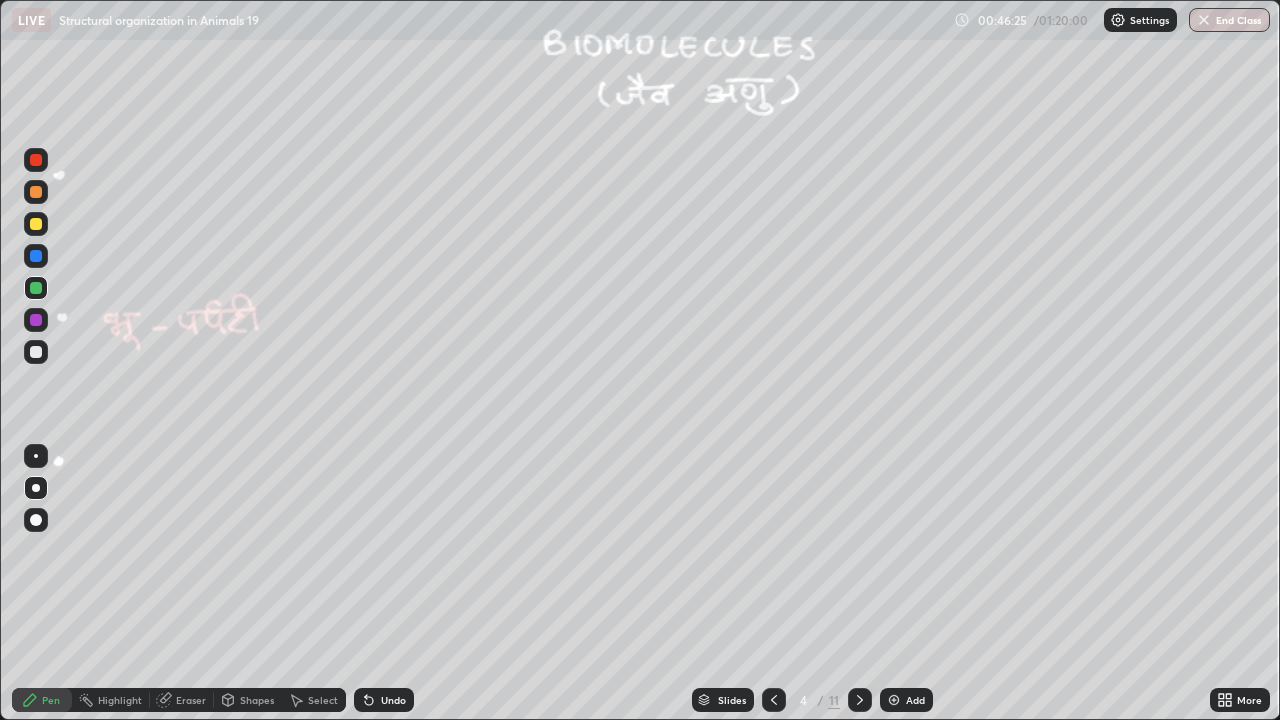 click 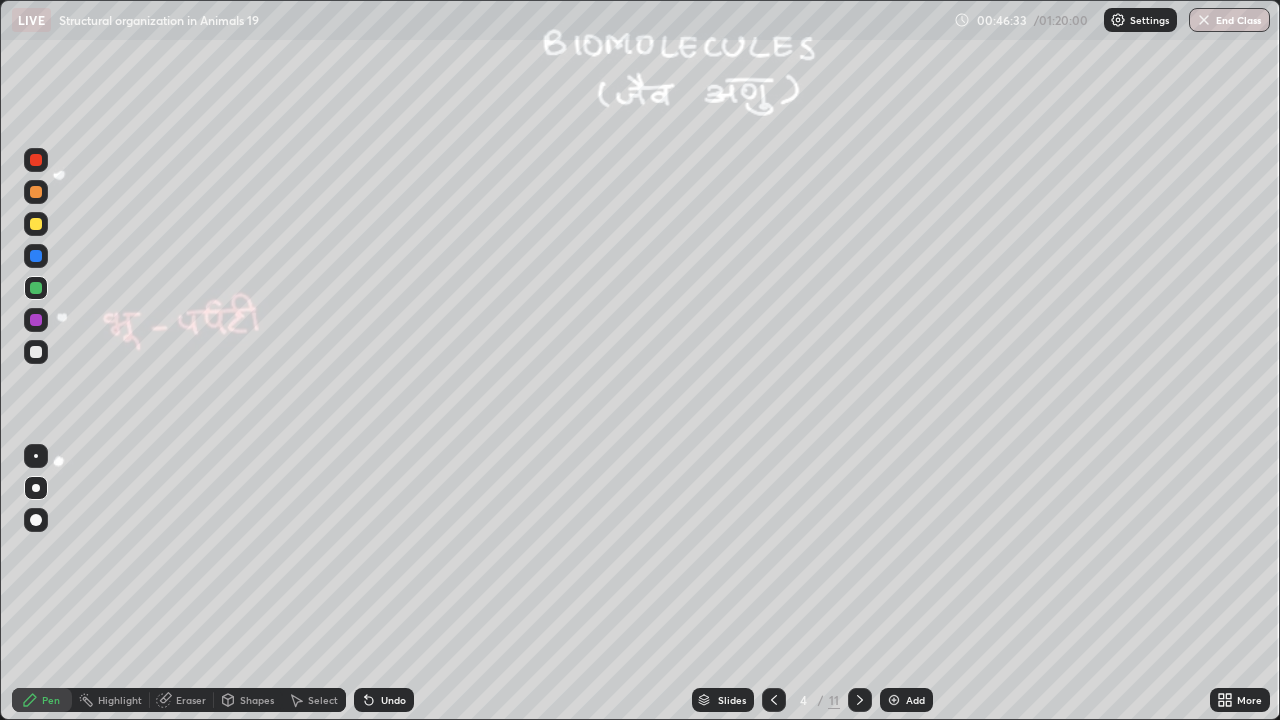 click on "Undo" at bounding box center [384, 700] 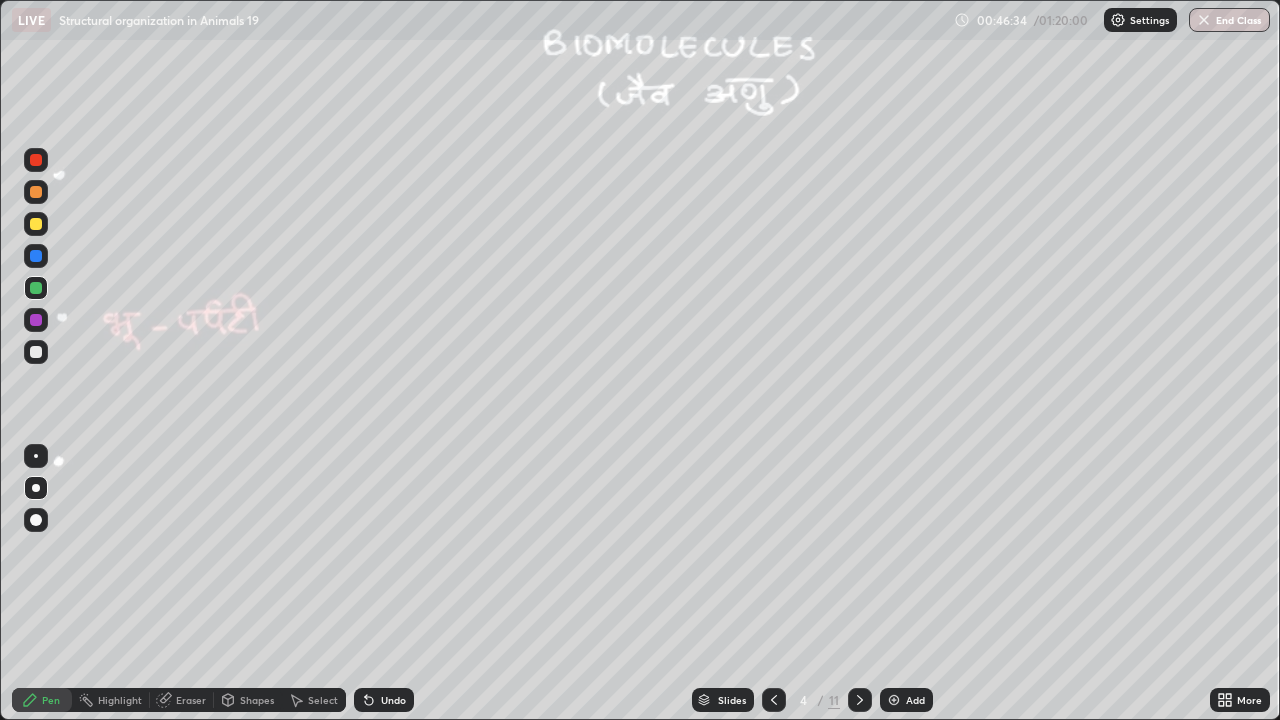 click on "Undo" at bounding box center (384, 700) 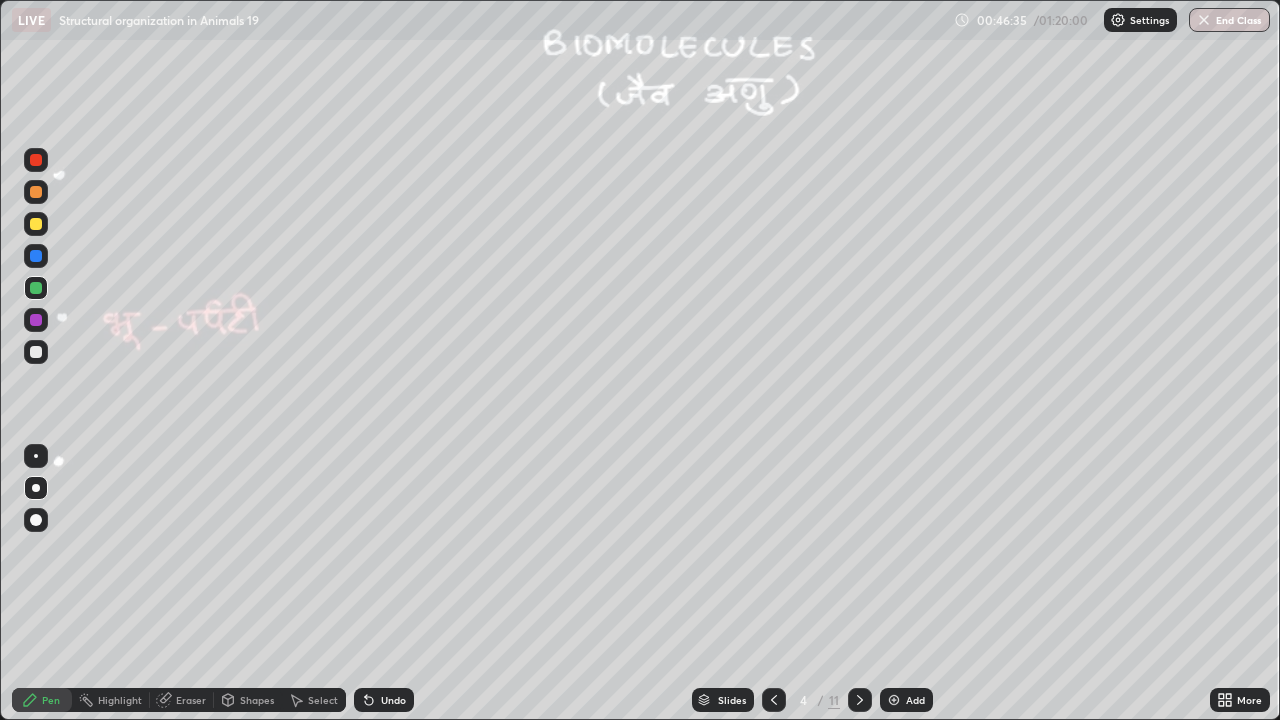 click on "Undo" at bounding box center (384, 700) 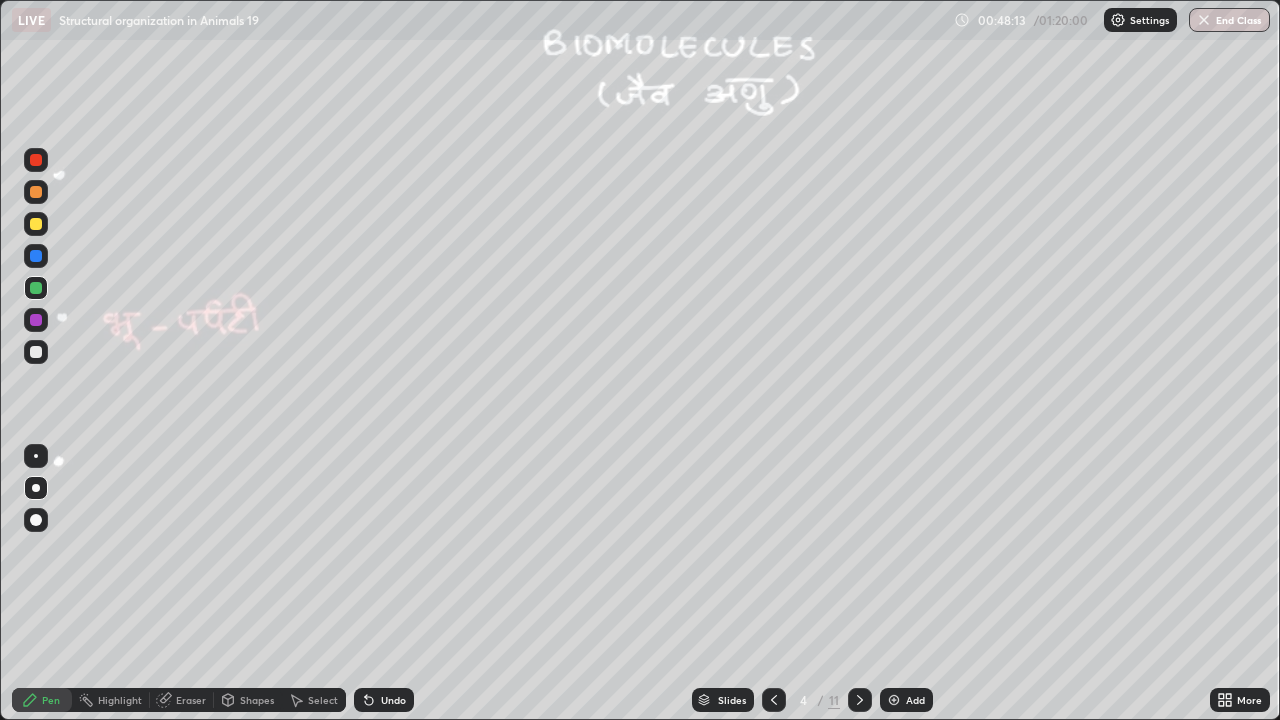 click on "Undo" at bounding box center [393, 700] 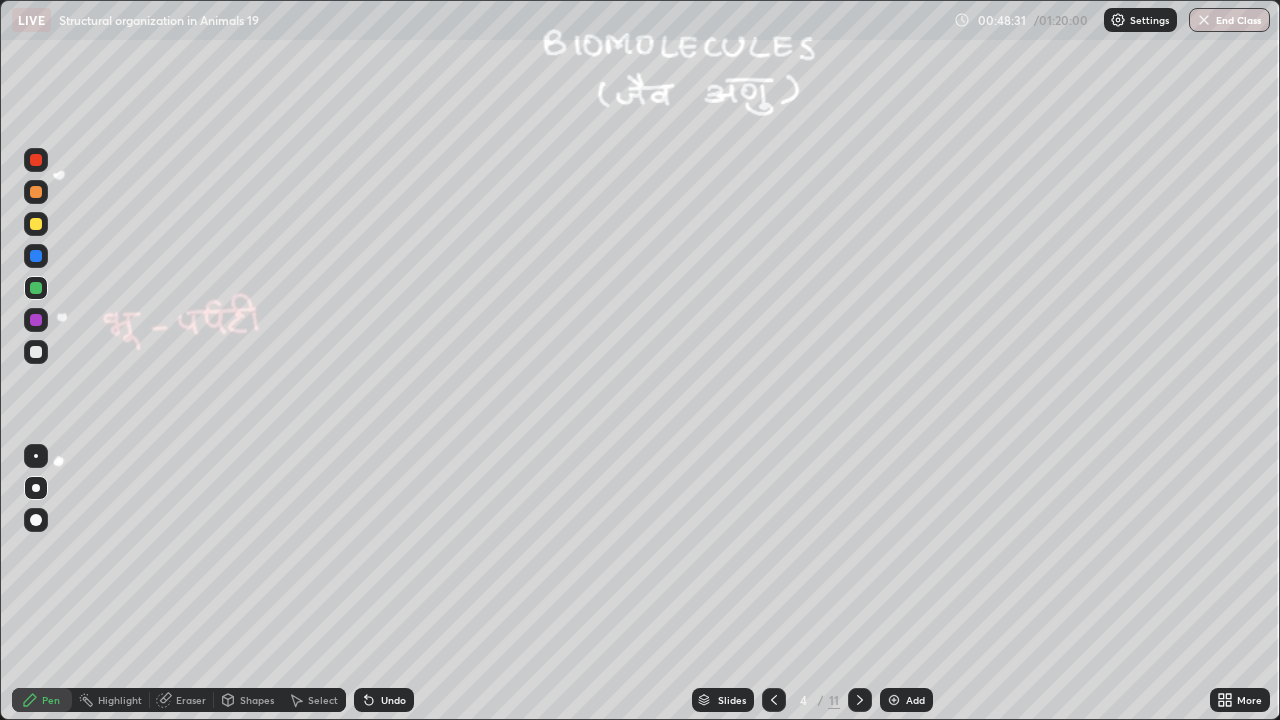 click 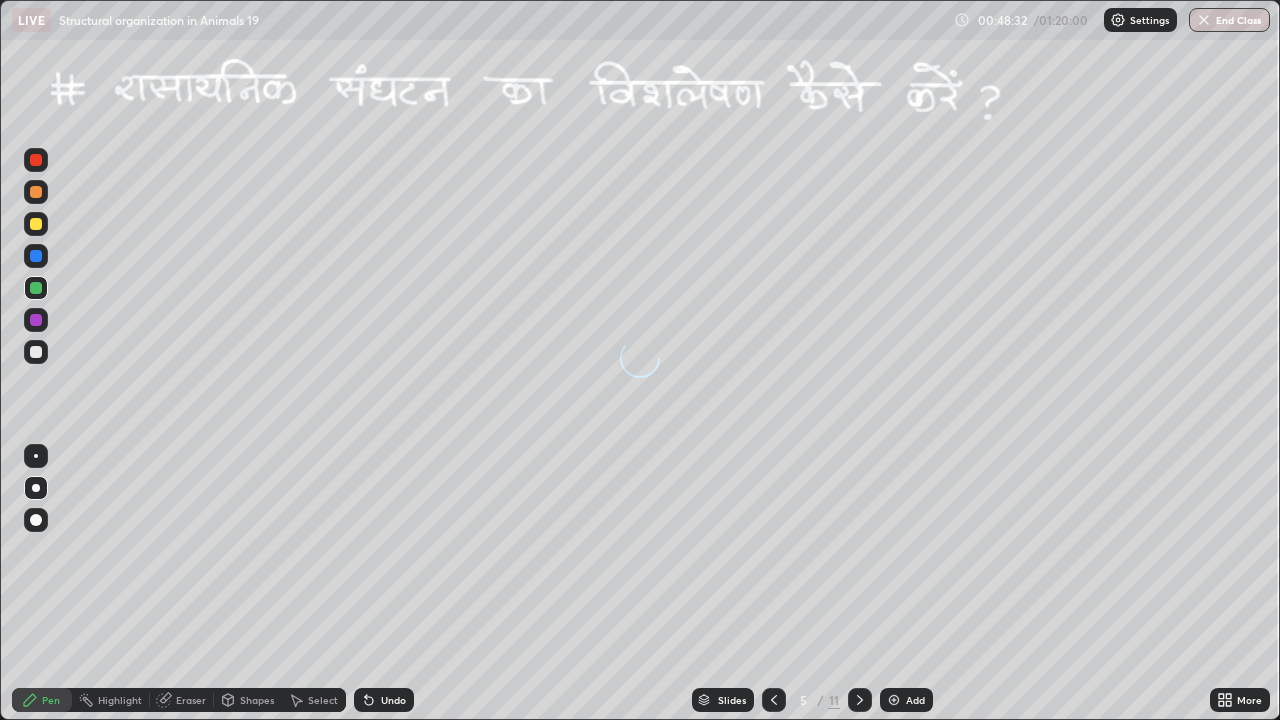 click 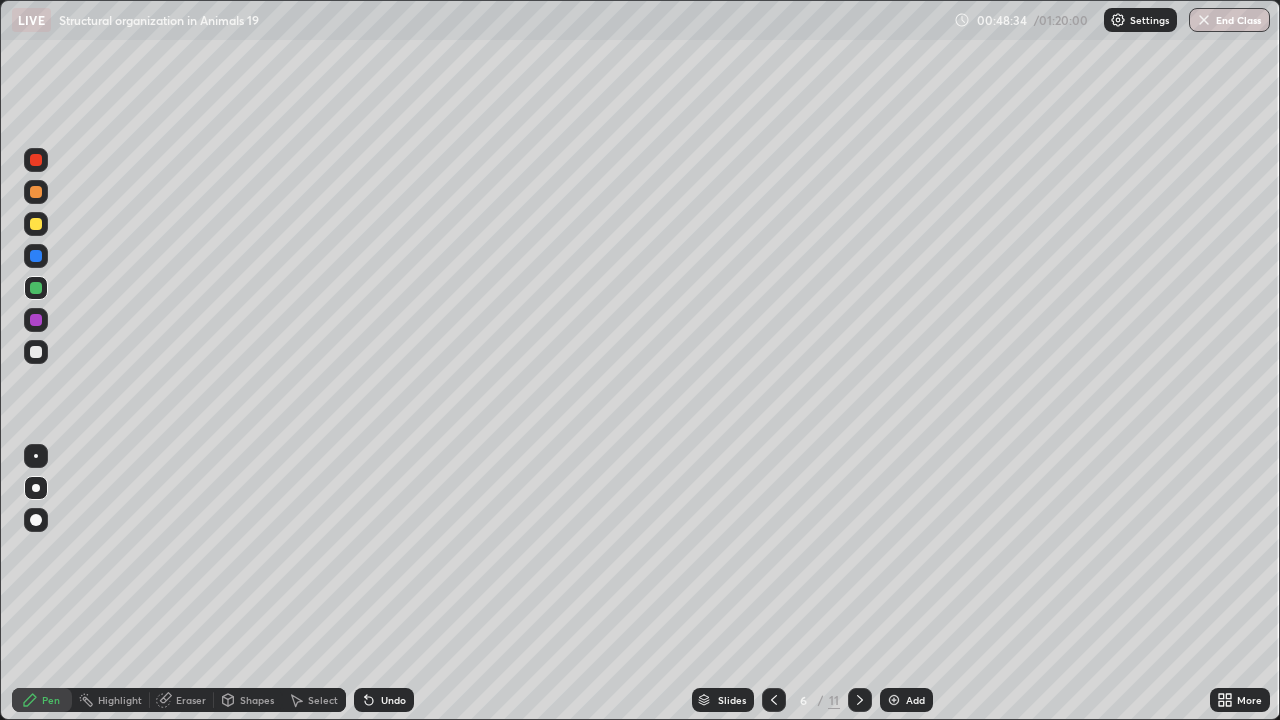 click 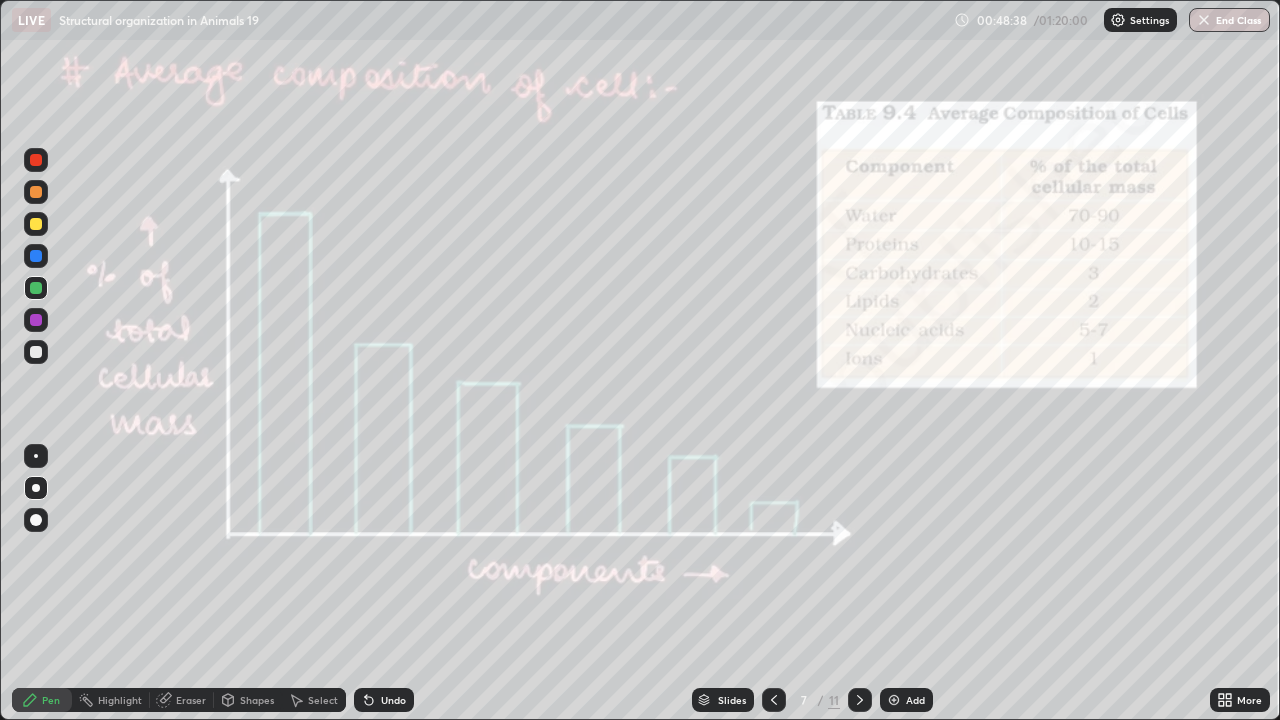 click 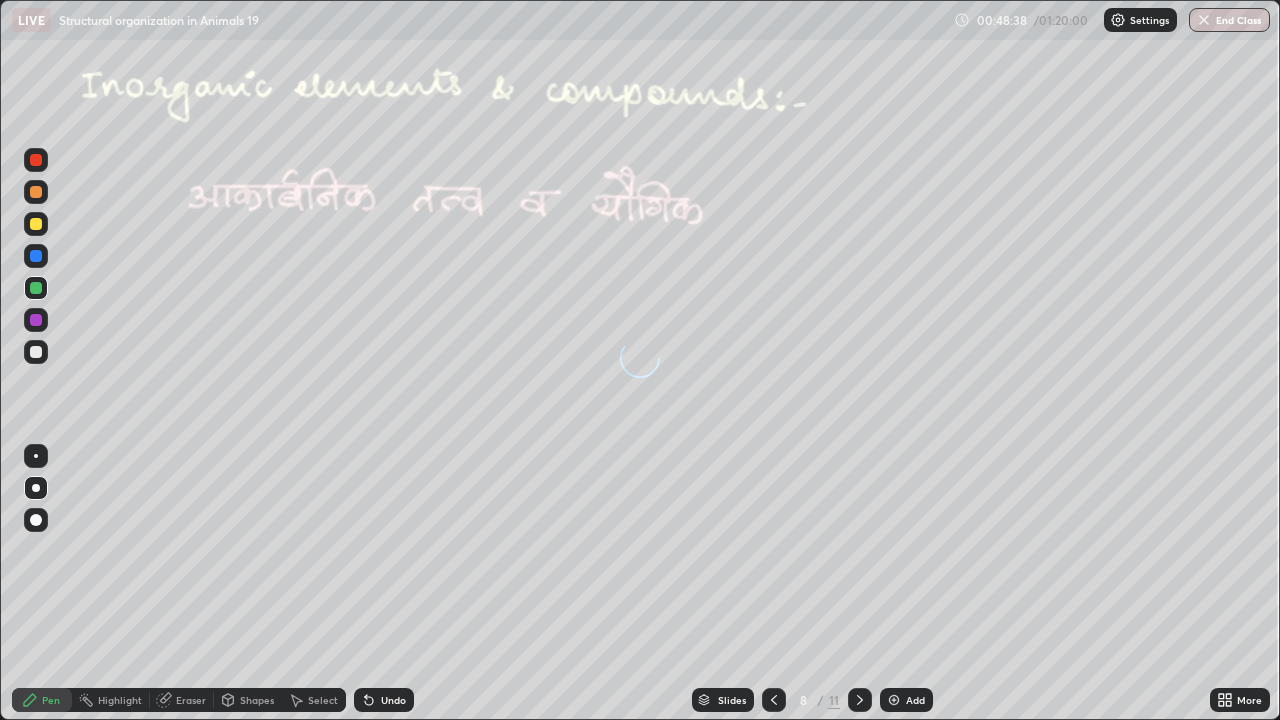 click 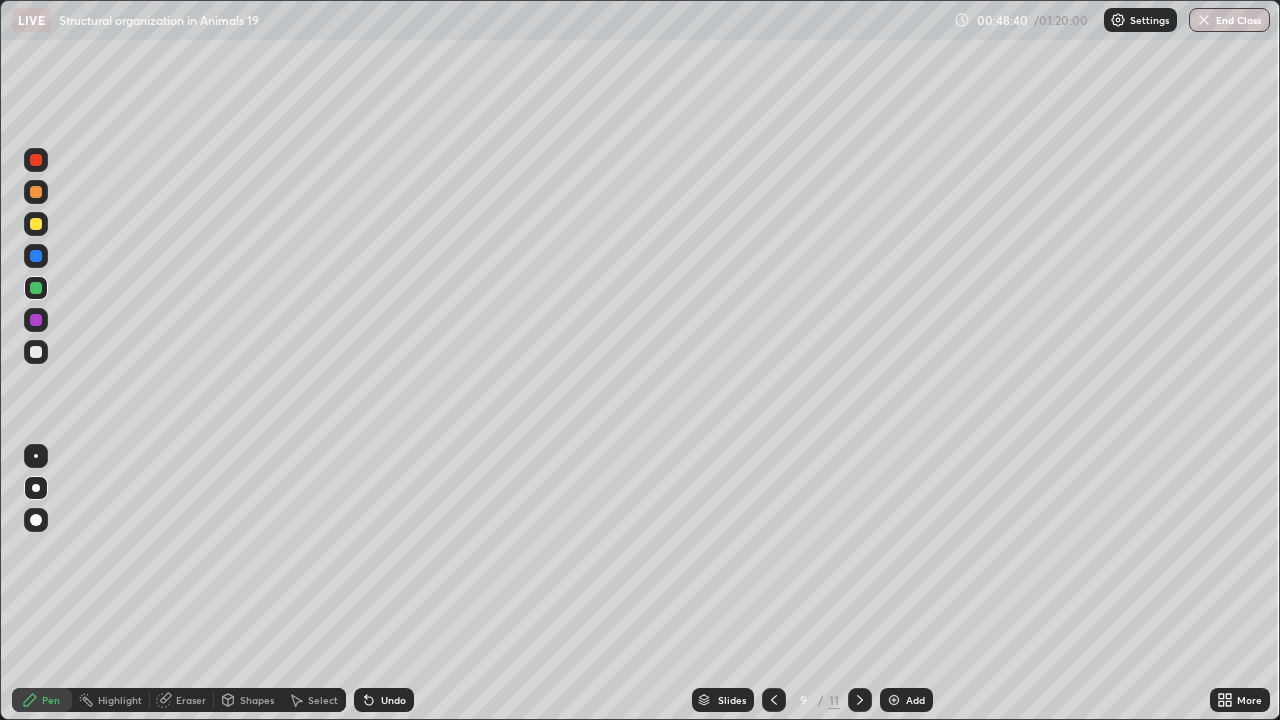 click 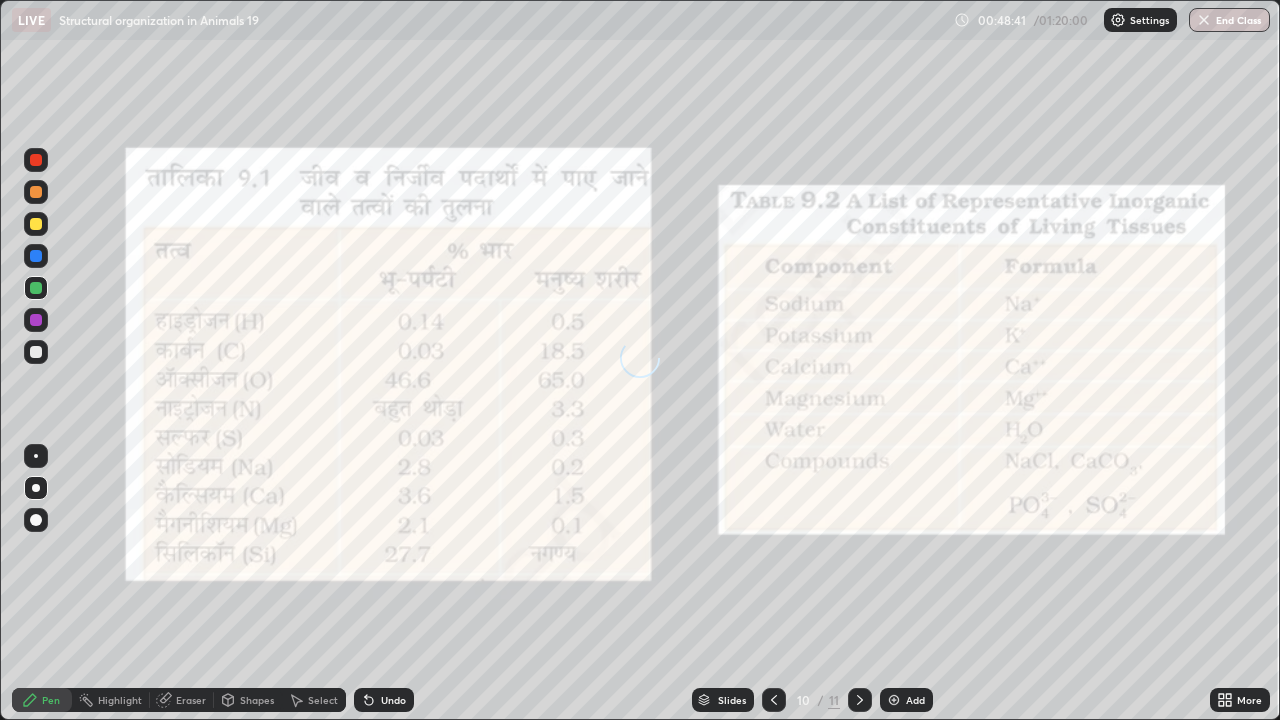 click 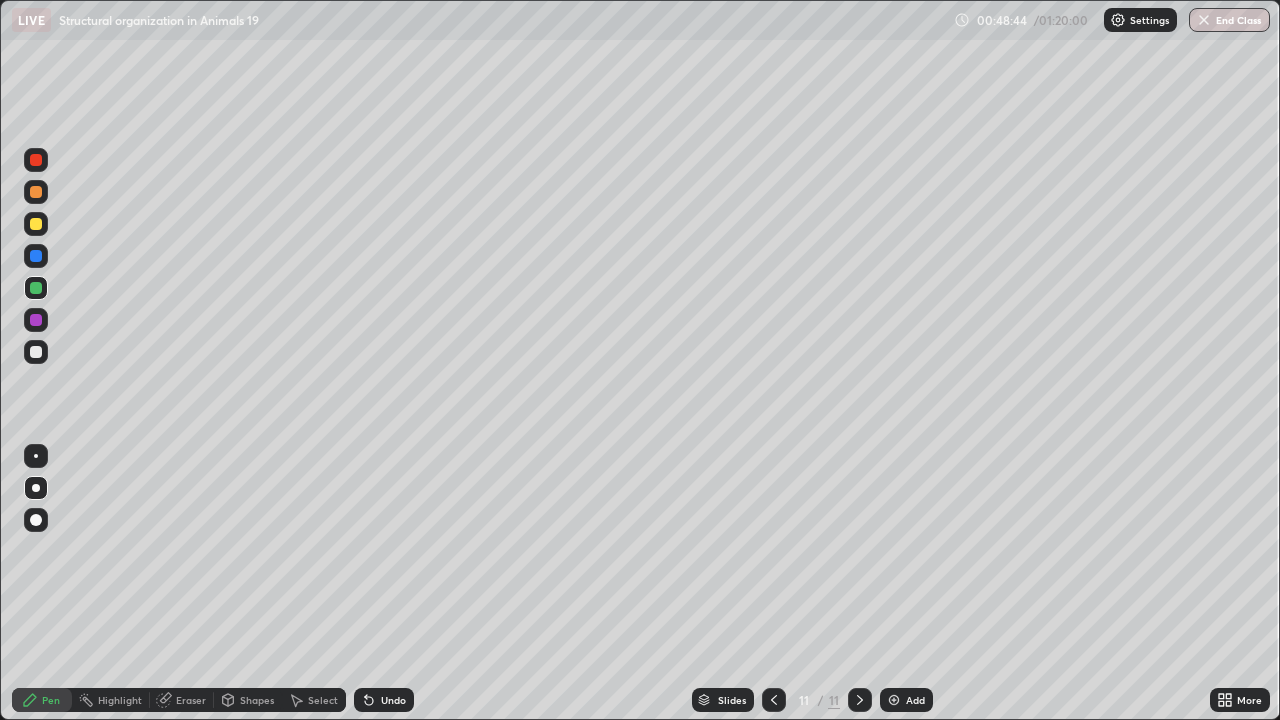 click 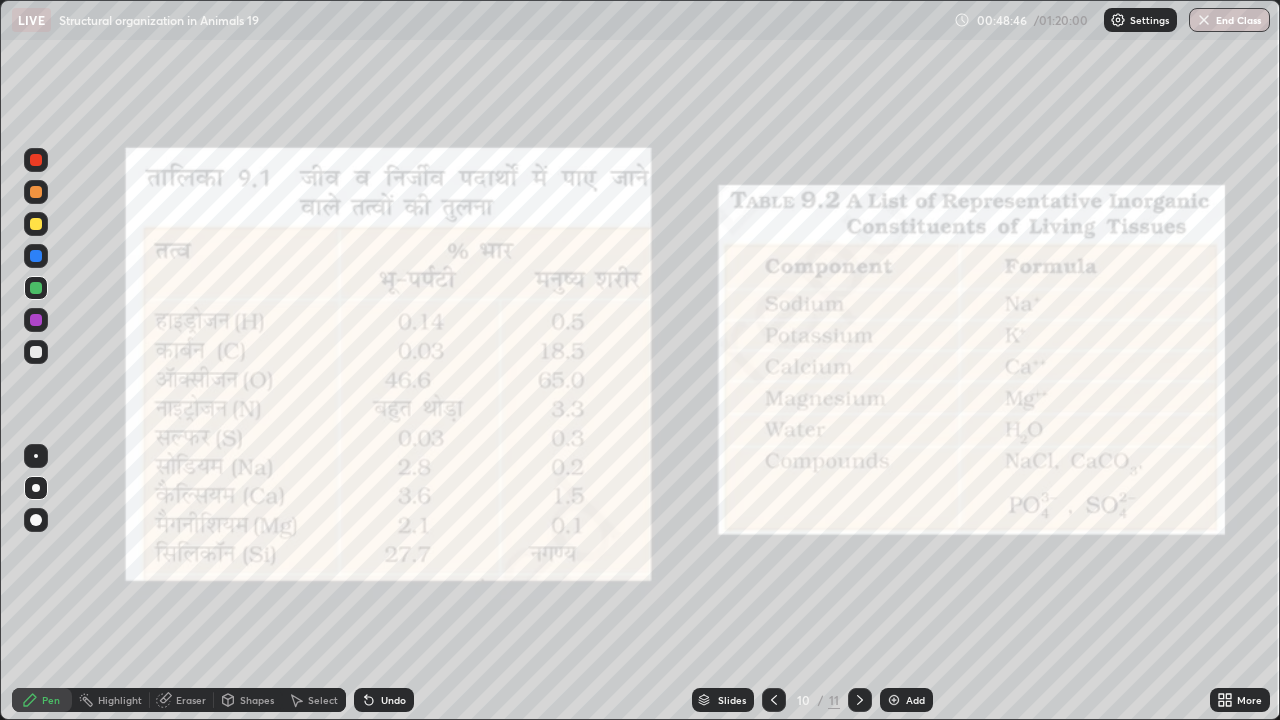 click at bounding box center [774, 700] 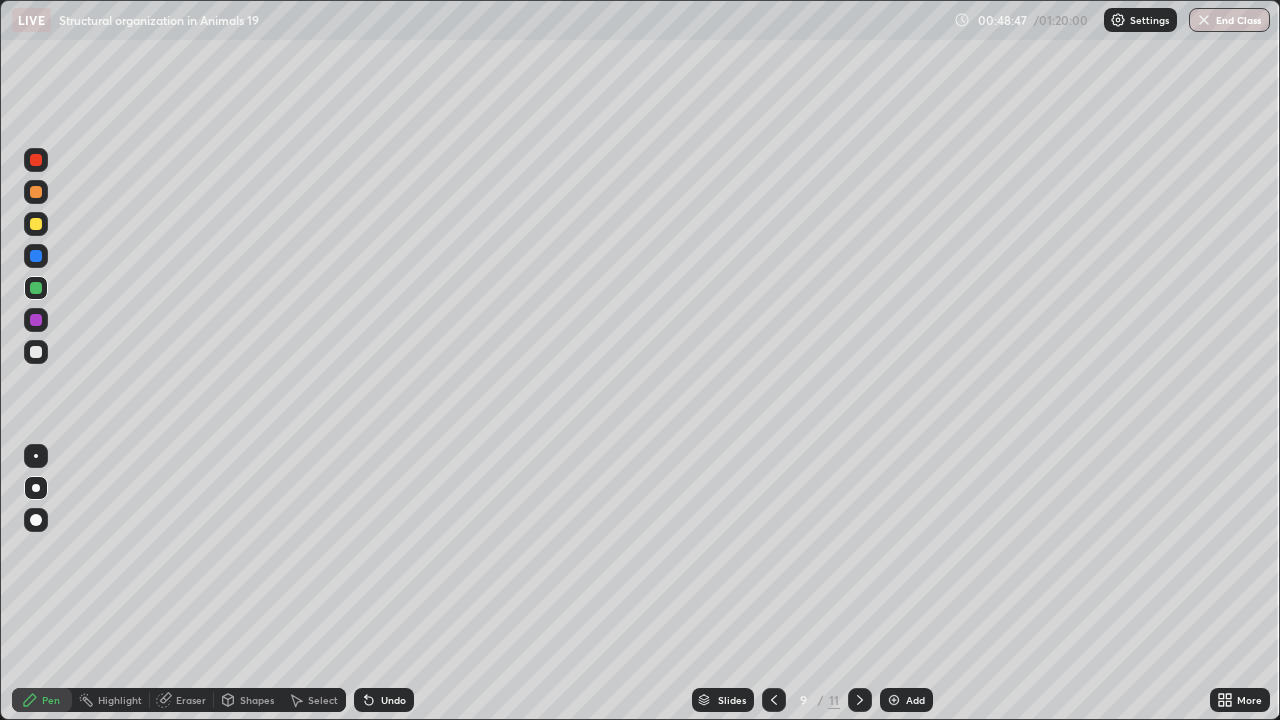 click at bounding box center (774, 700) 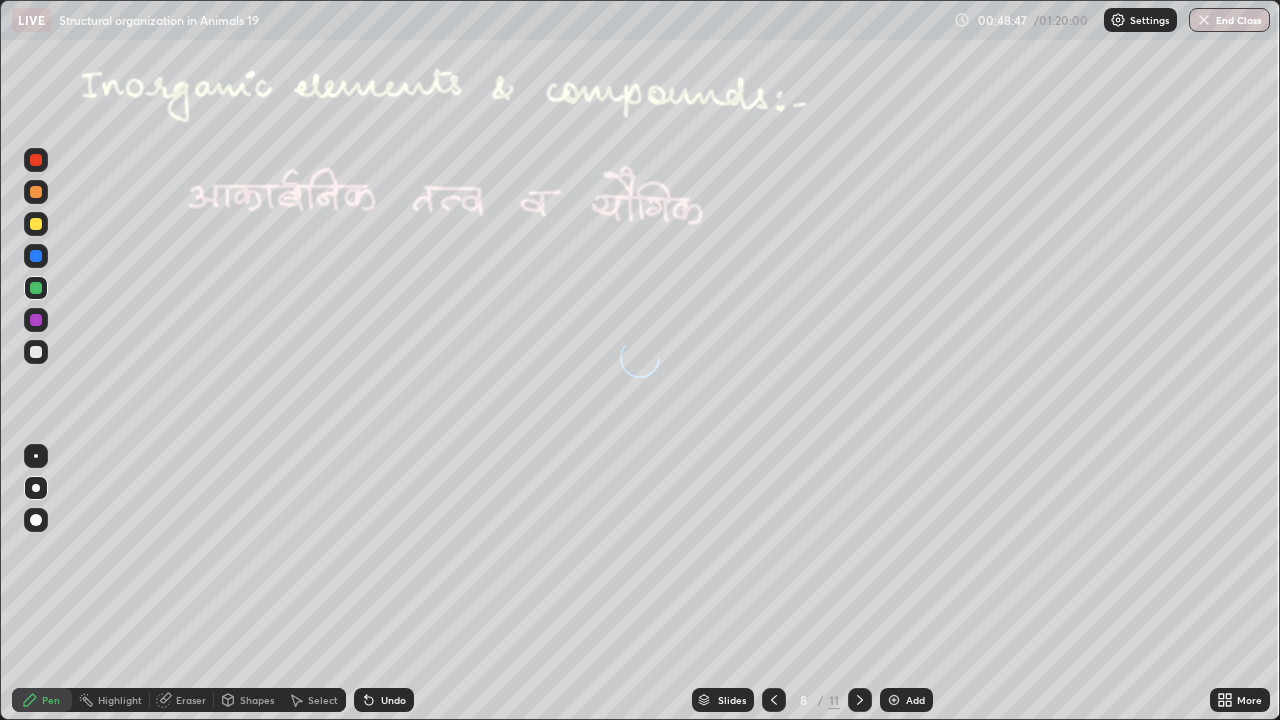 click 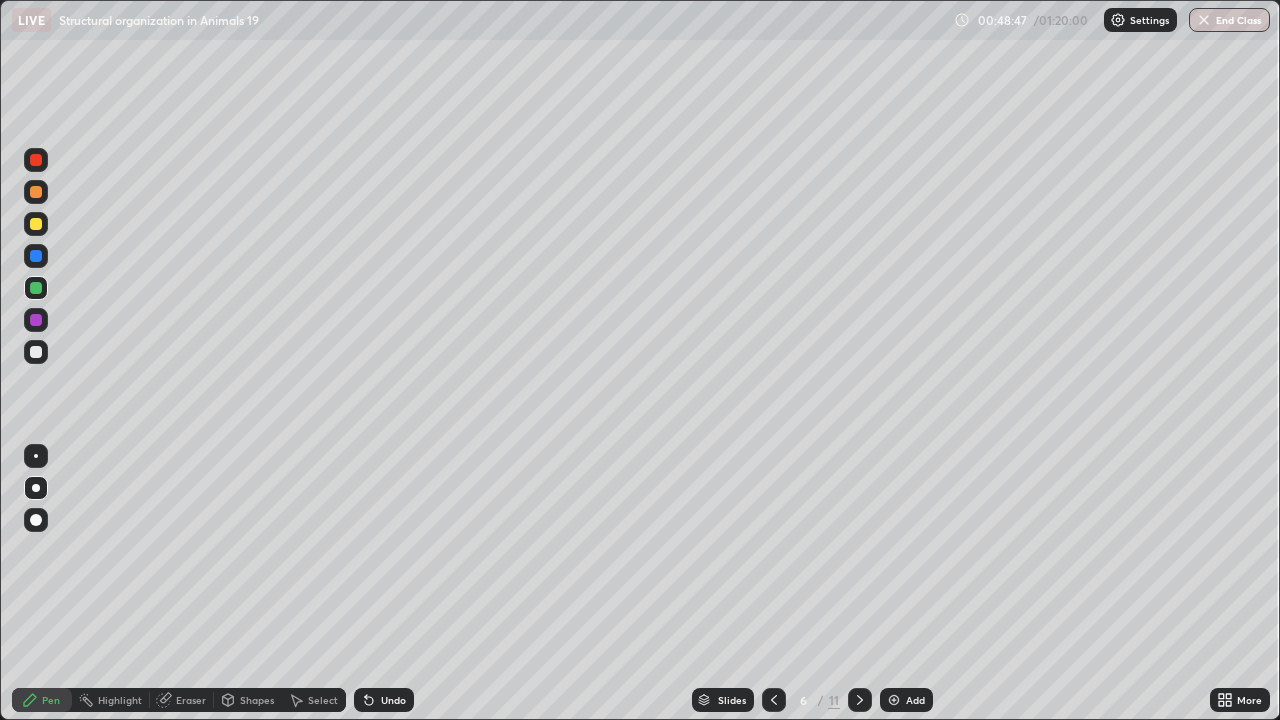 click 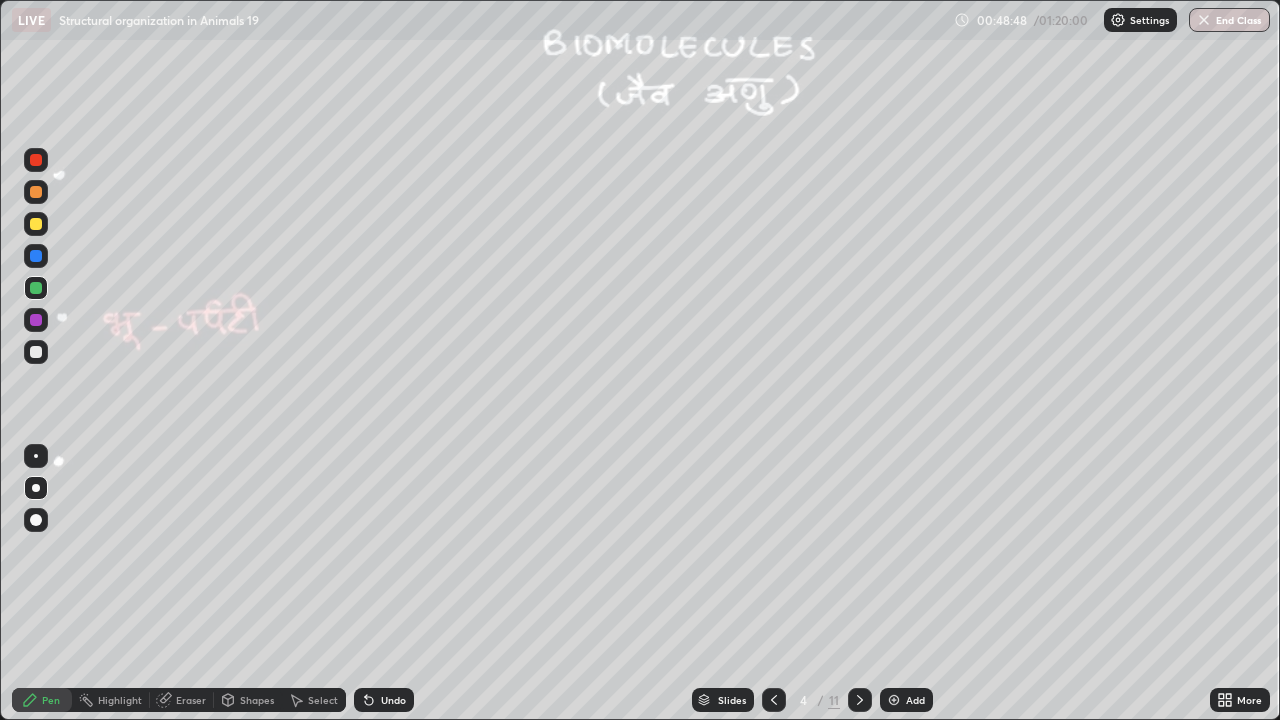 click 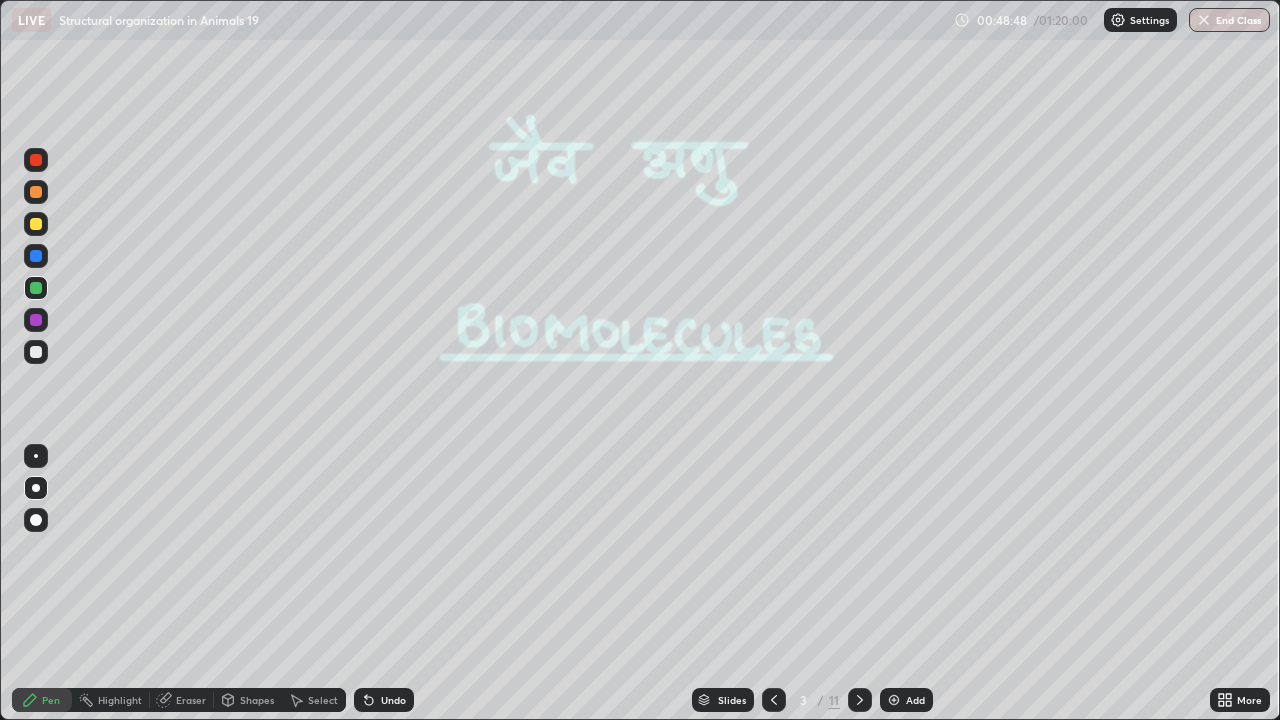 click 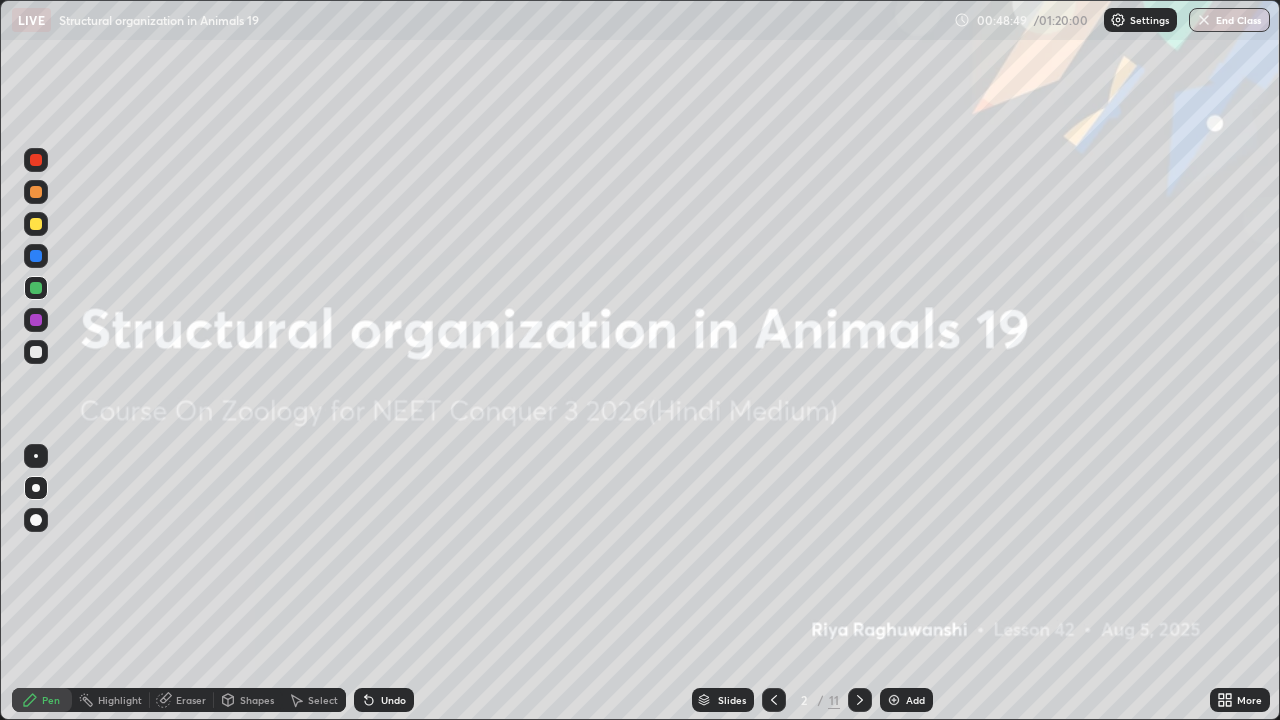 click 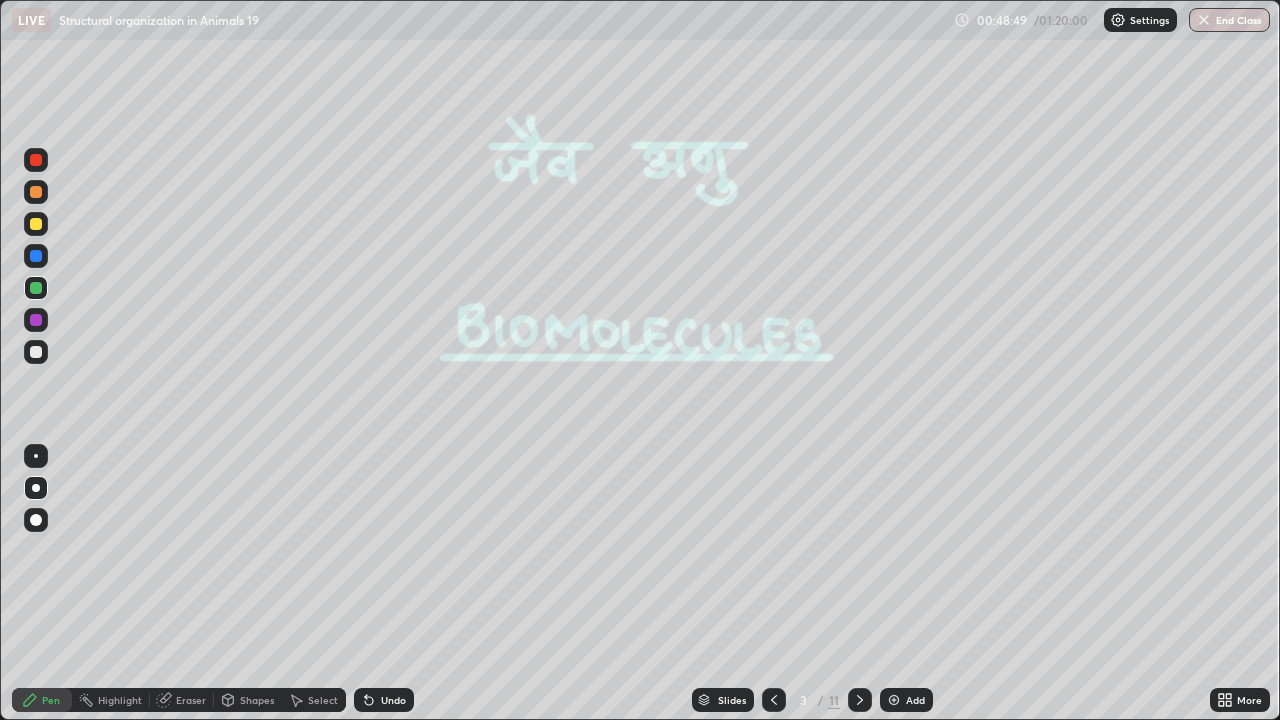 click 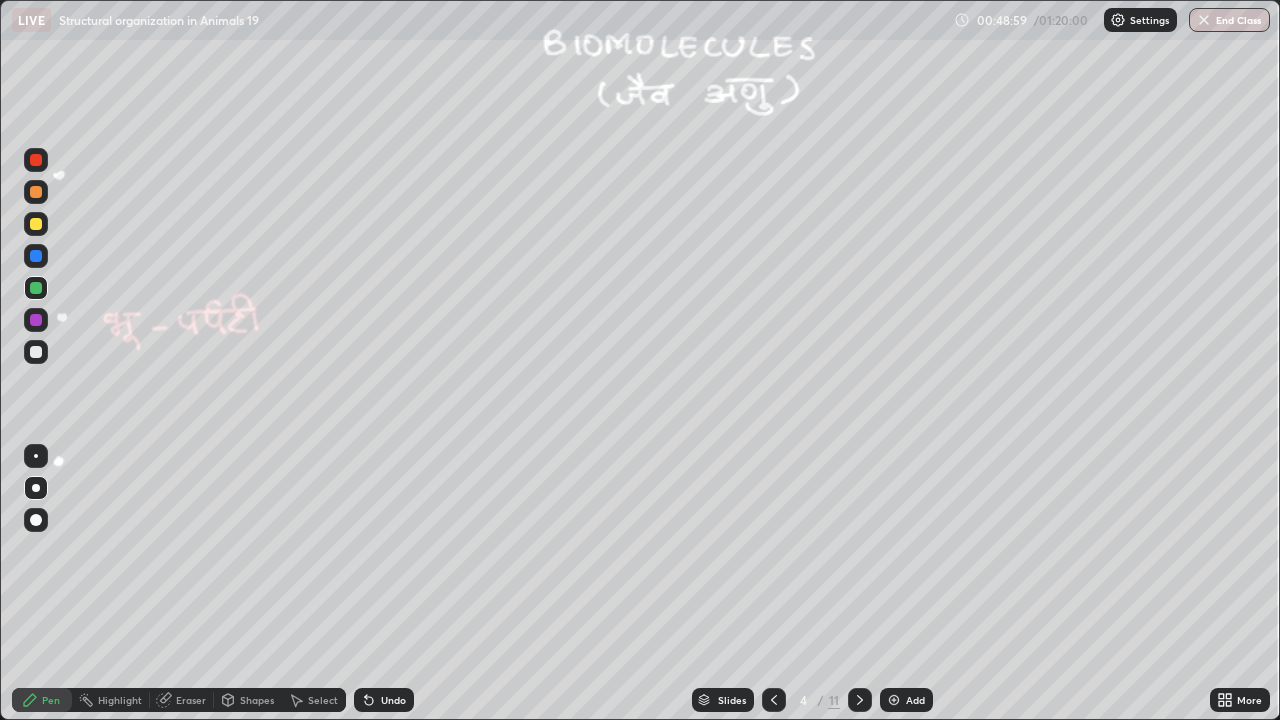 click 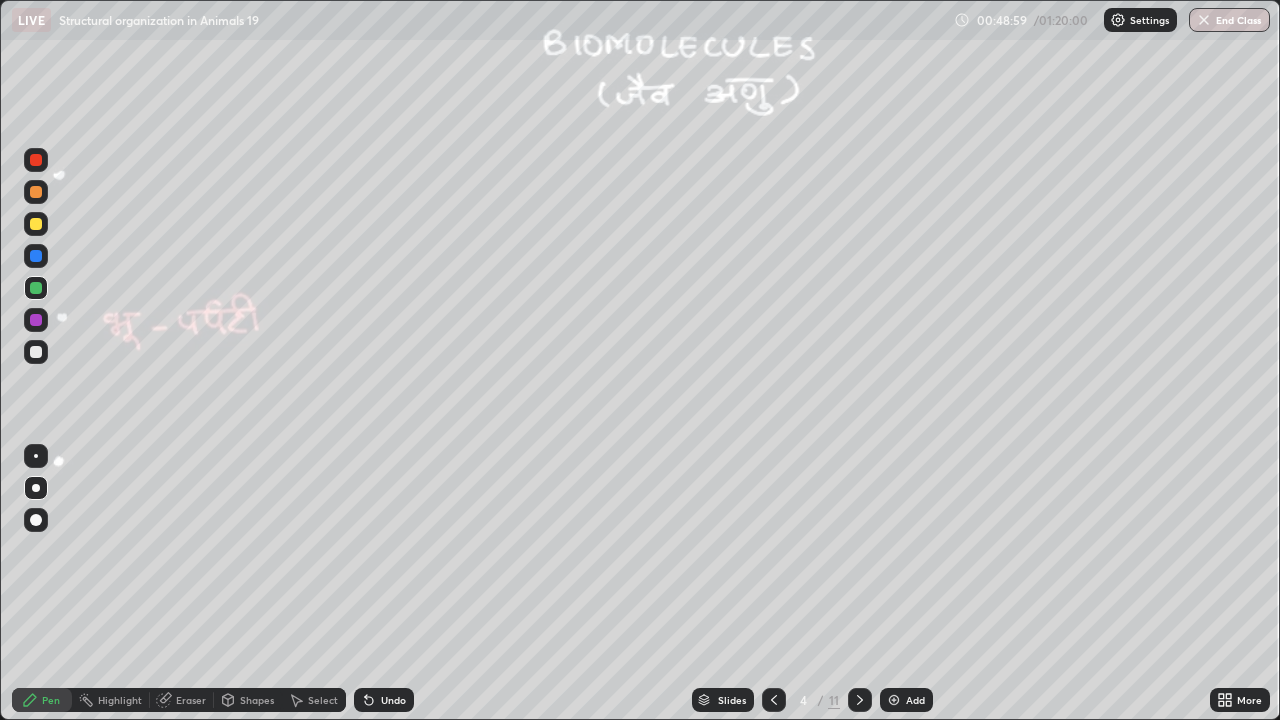 click 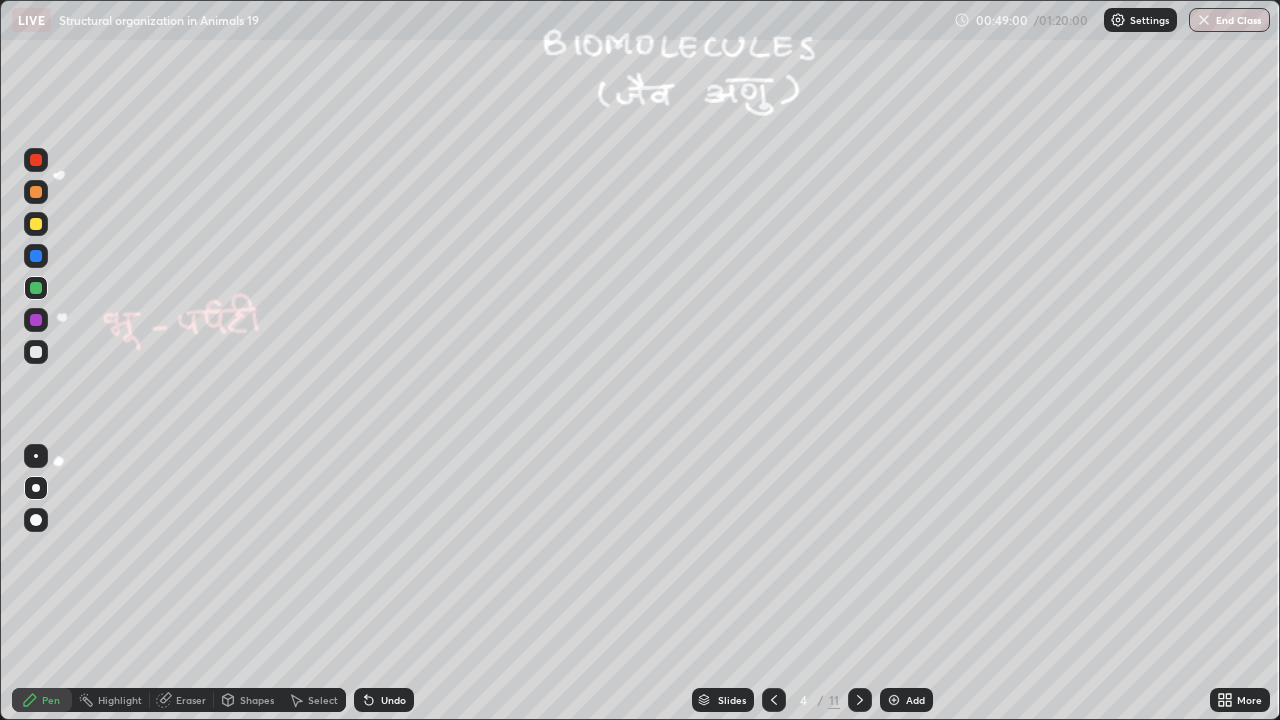 click 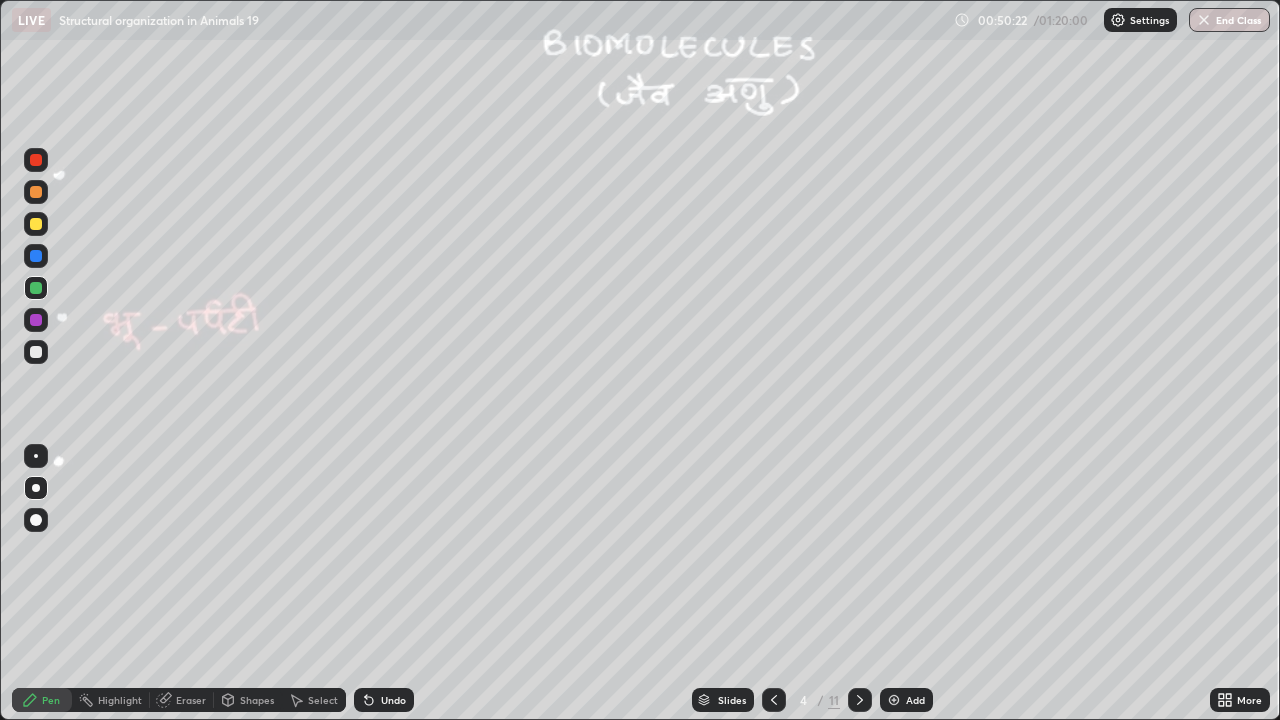 click 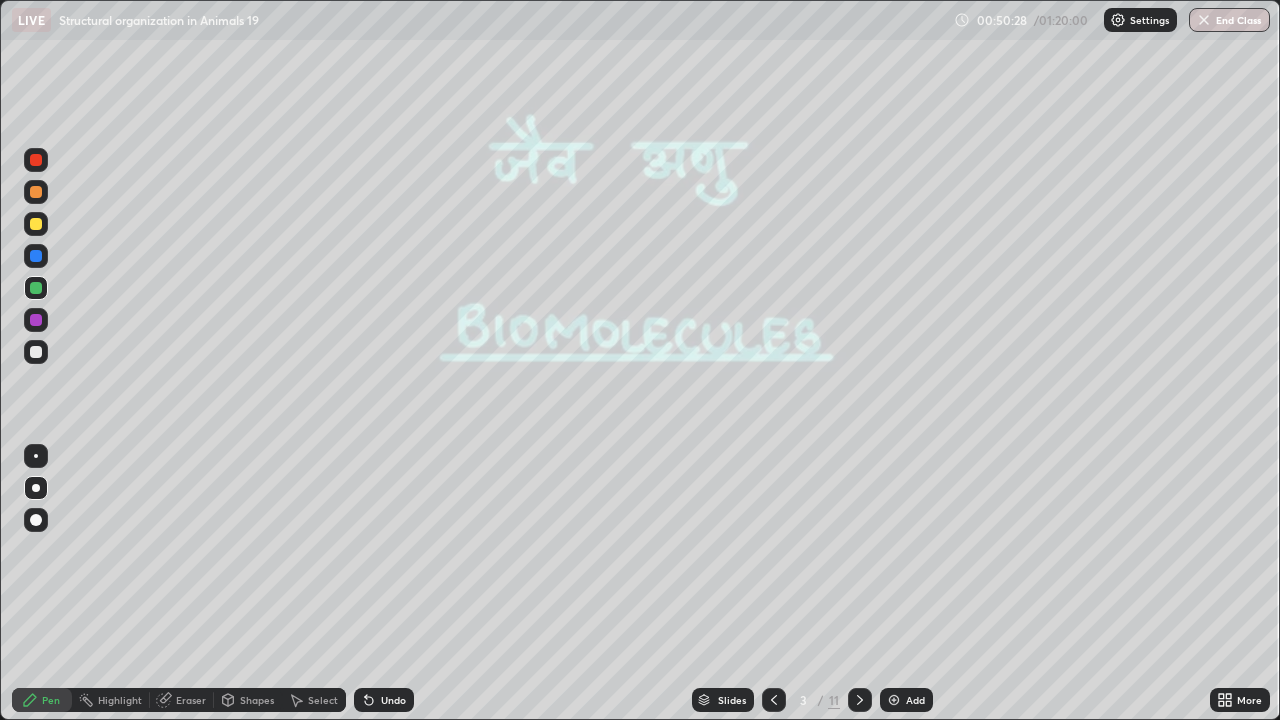 click at bounding box center [36, 352] 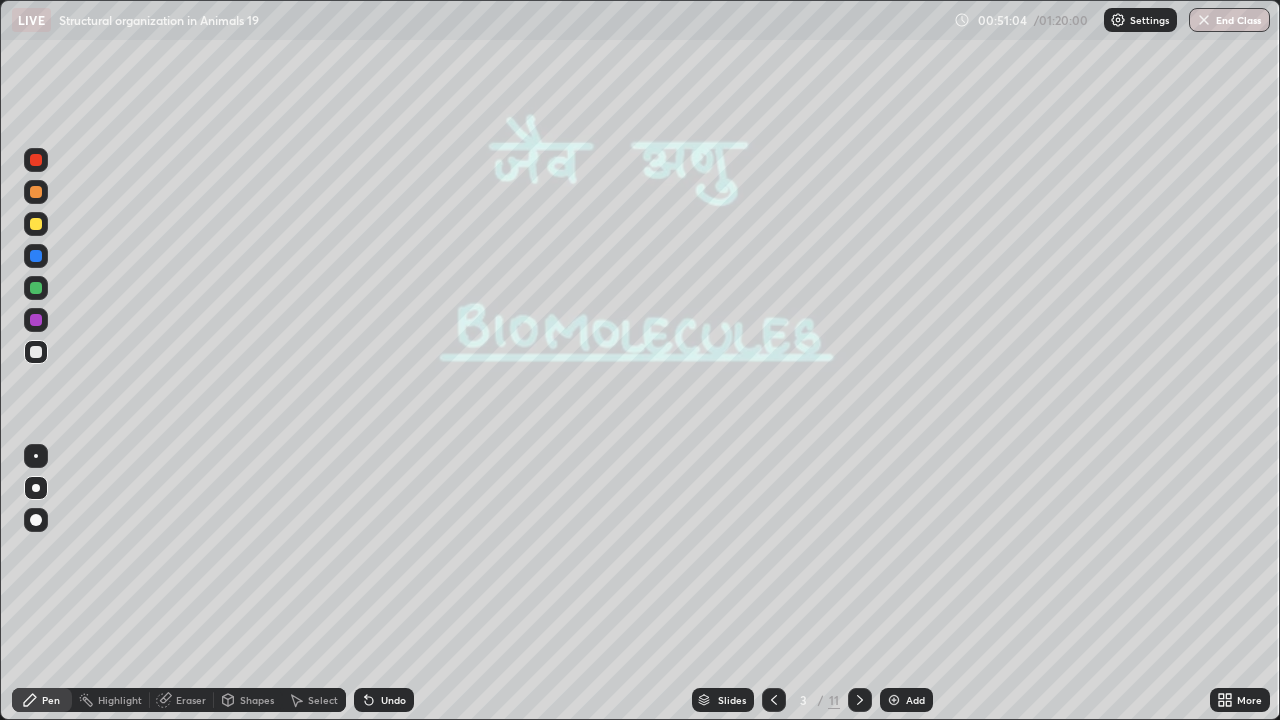 click 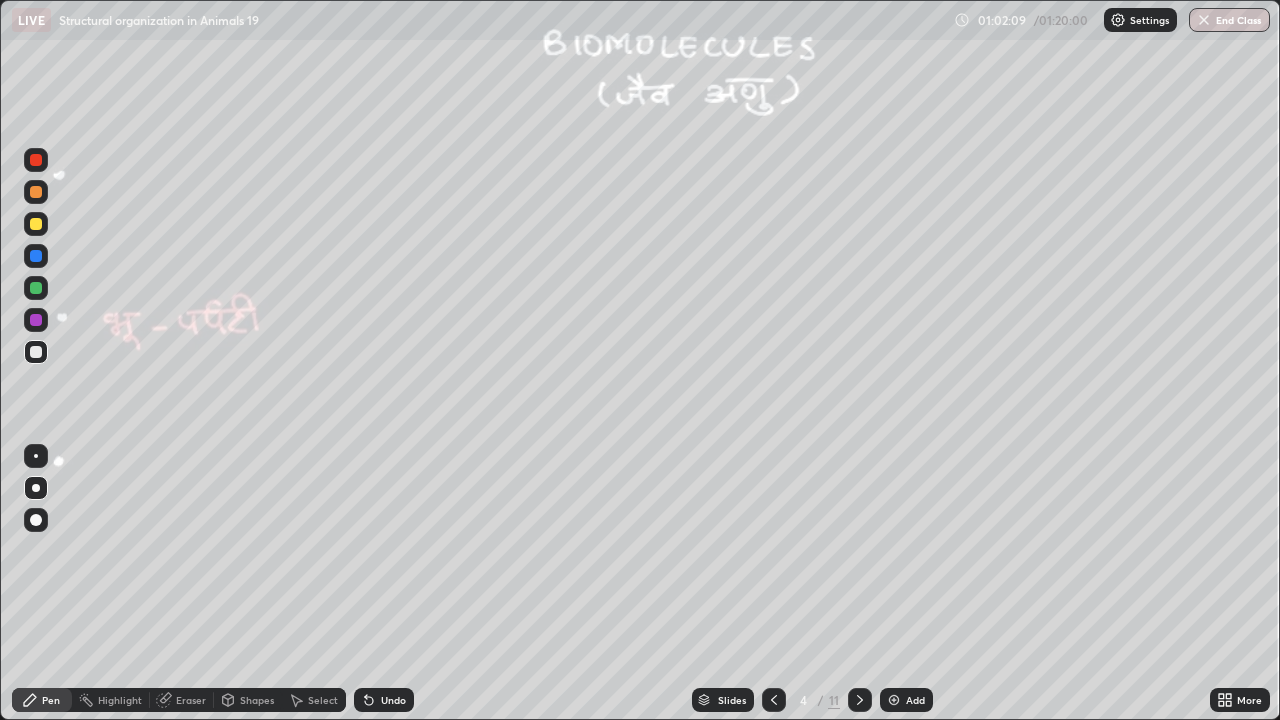click 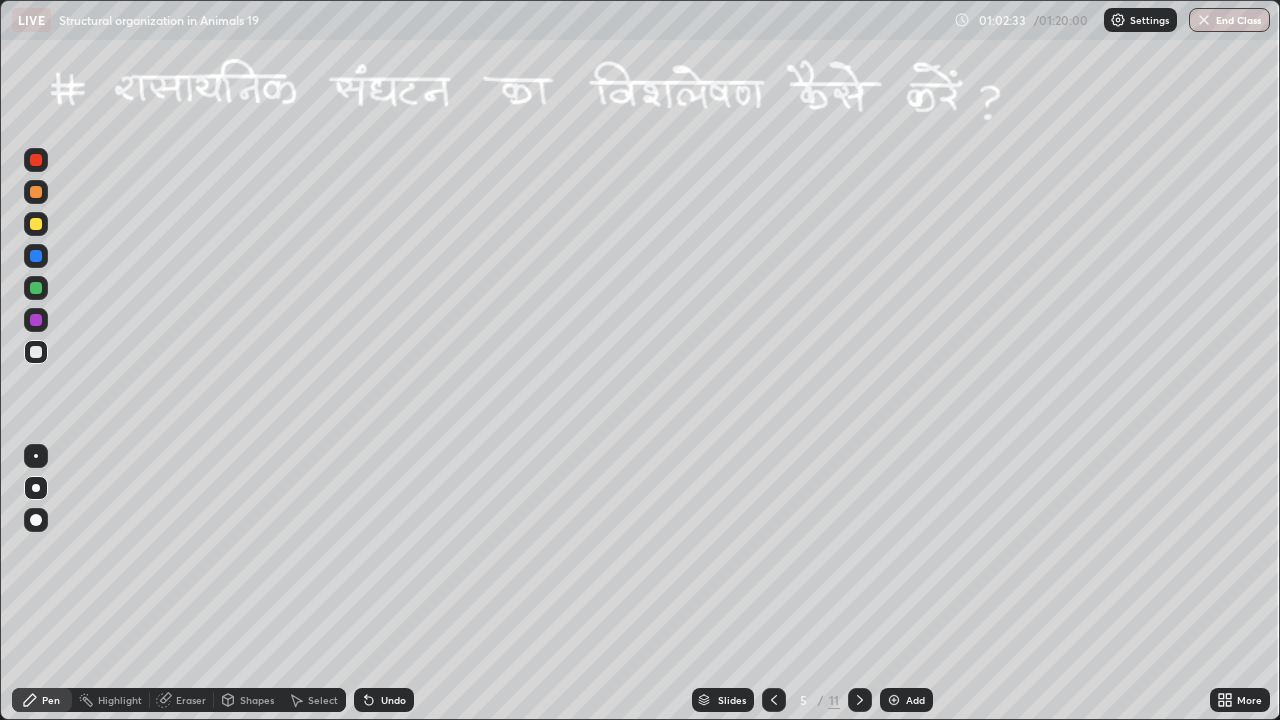 click at bounding box center [36, 288] 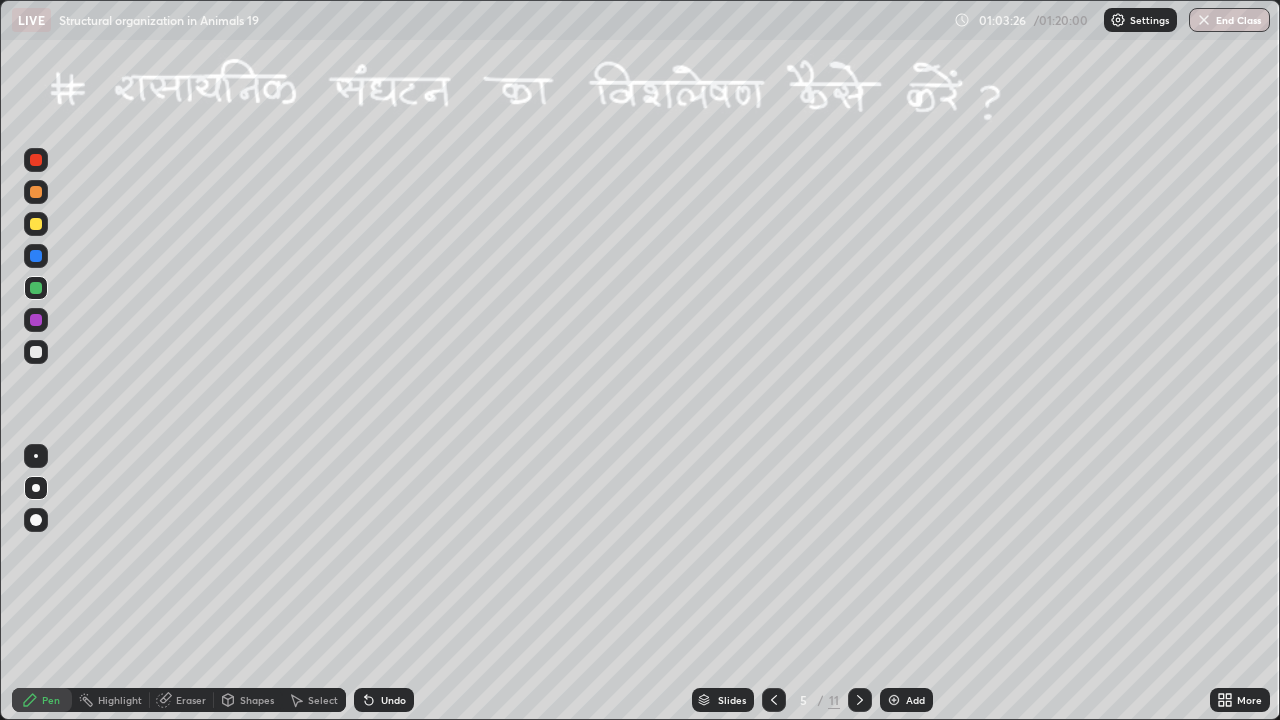 click at bounding box center [36, 256] 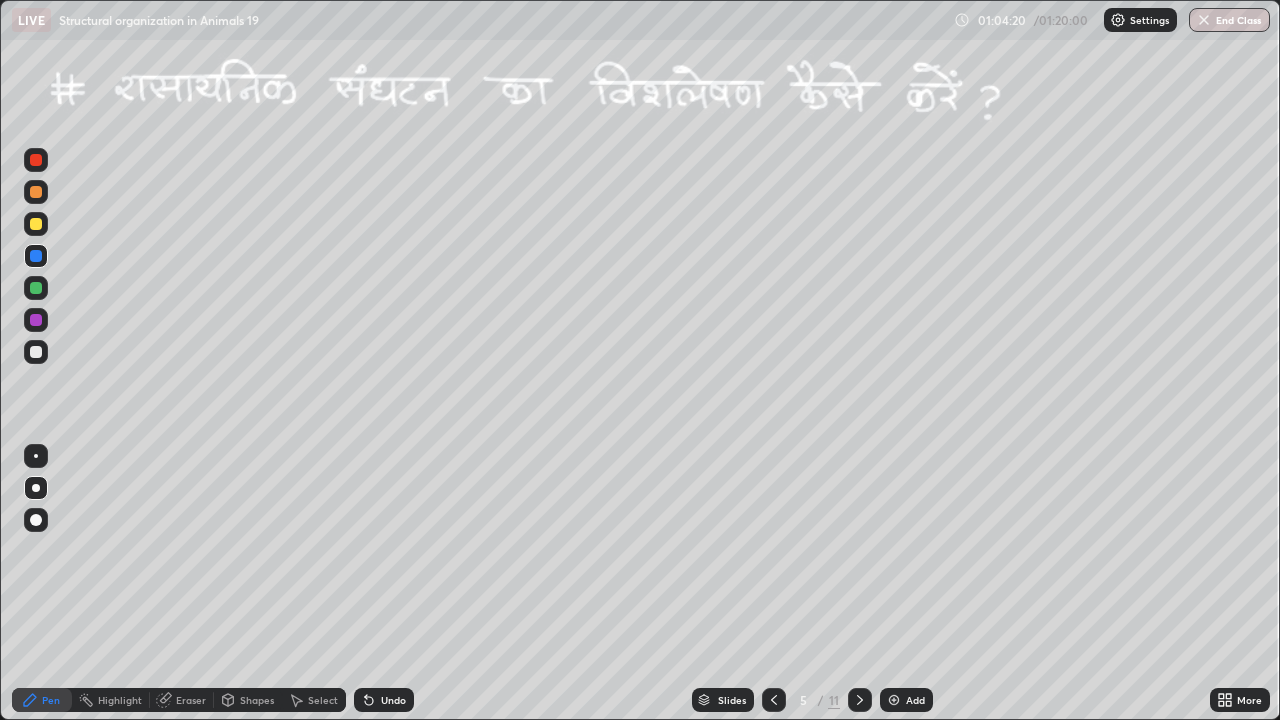 click on "Eraser" at bounding box center (191, 700) 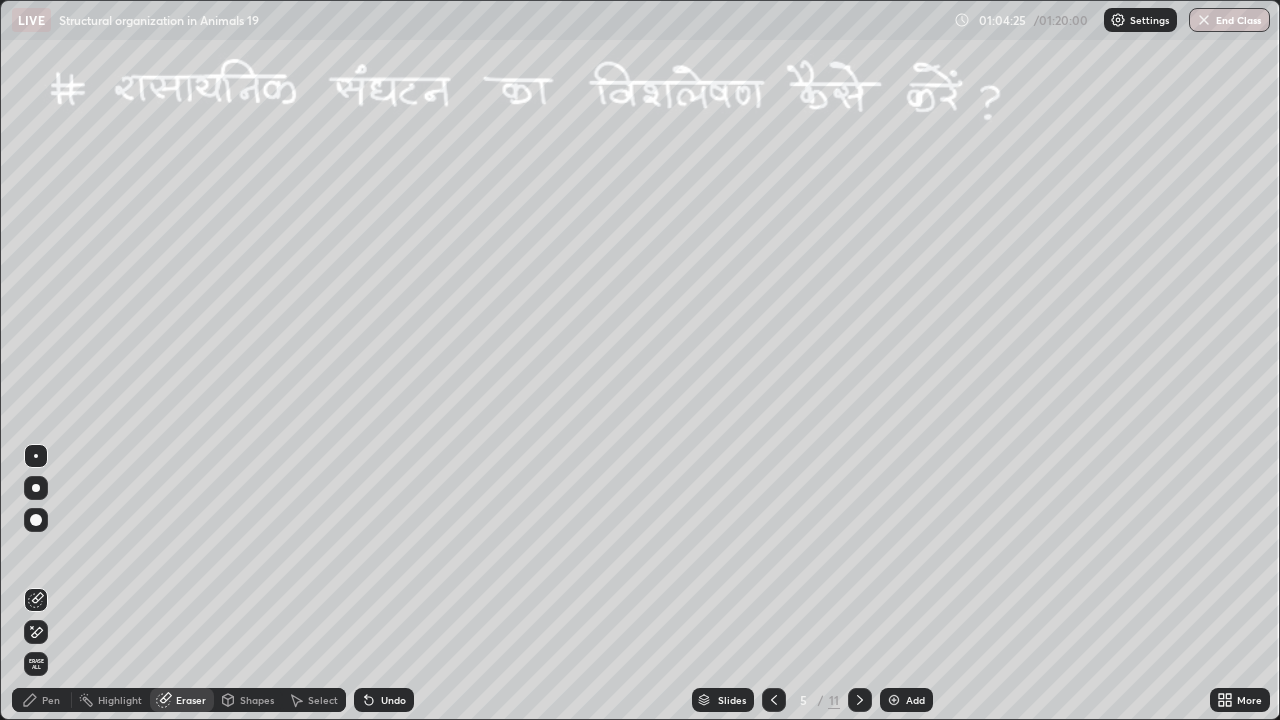 click on "Pen" at bounding box center (51, 700) 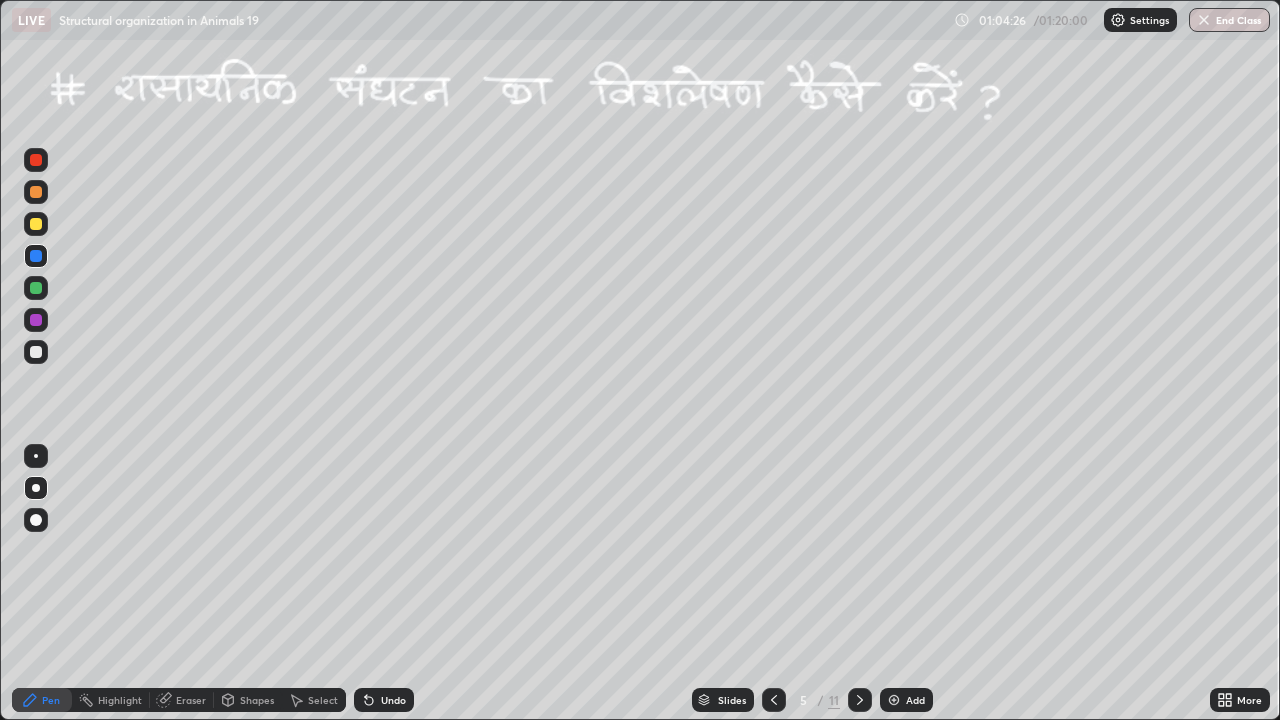 click at bounding box center (36, 320) 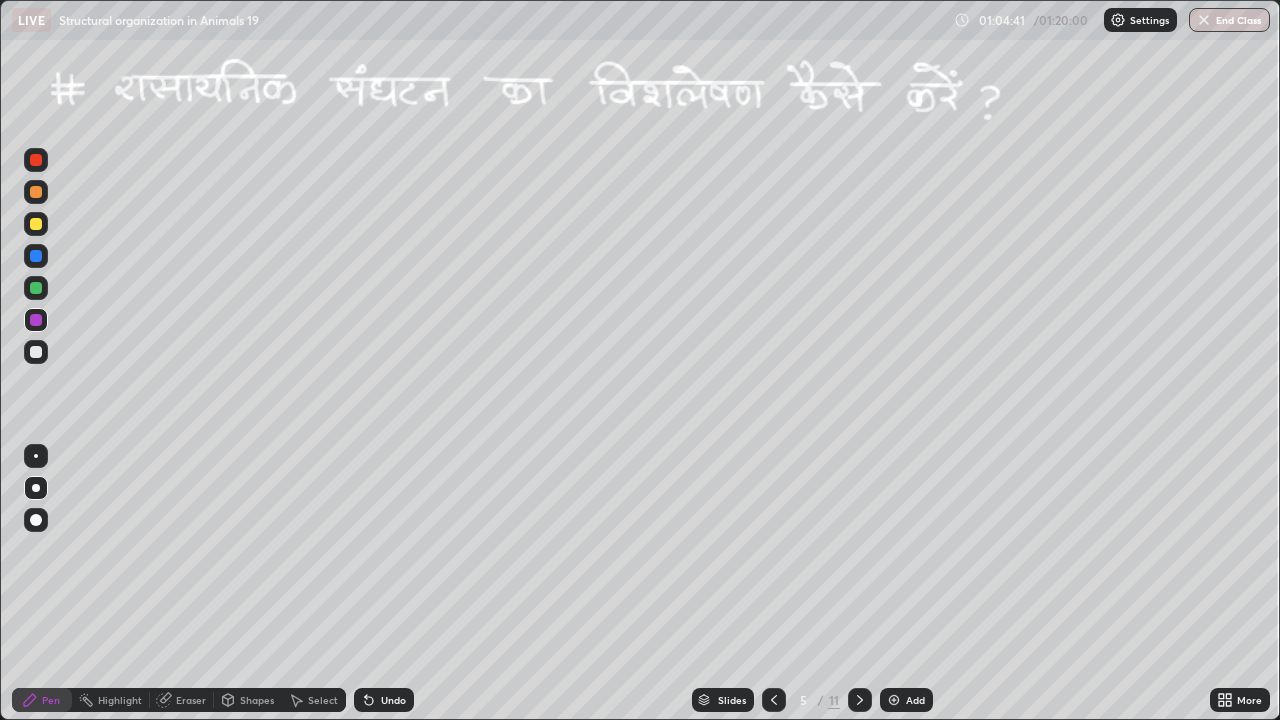 click at bounding box center [36, 352] 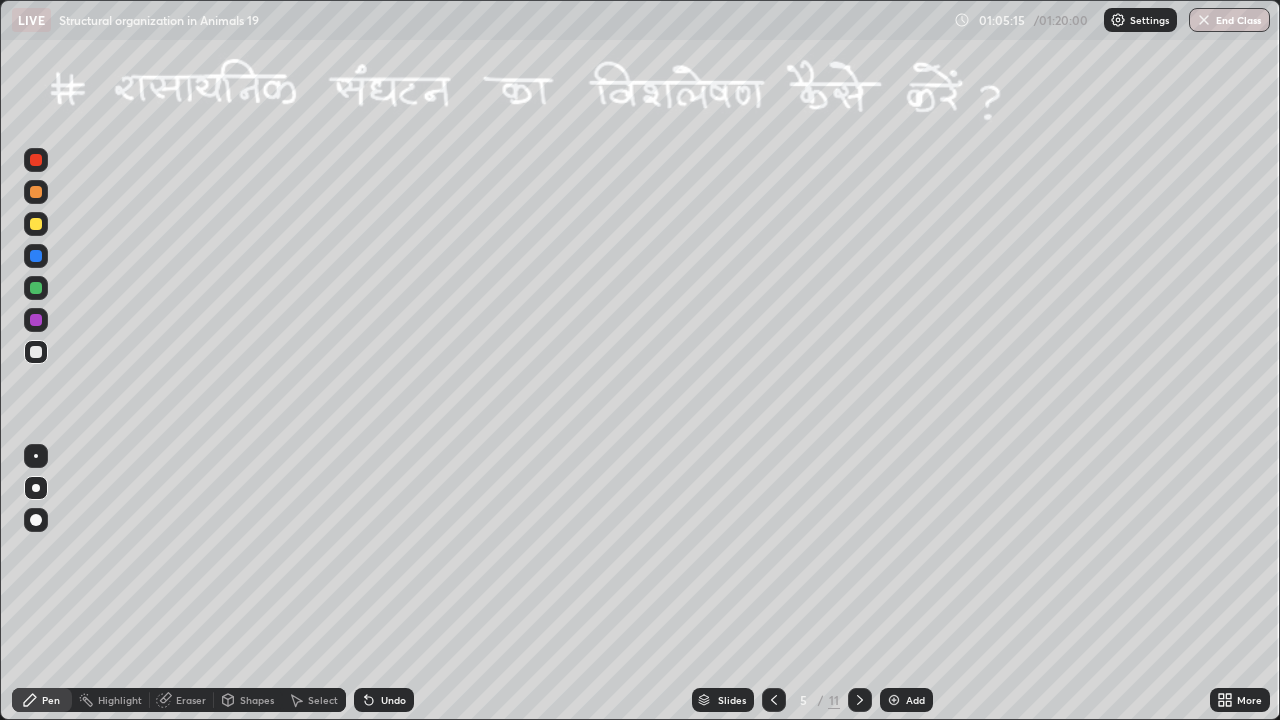 click at bounding box center [36, 320] 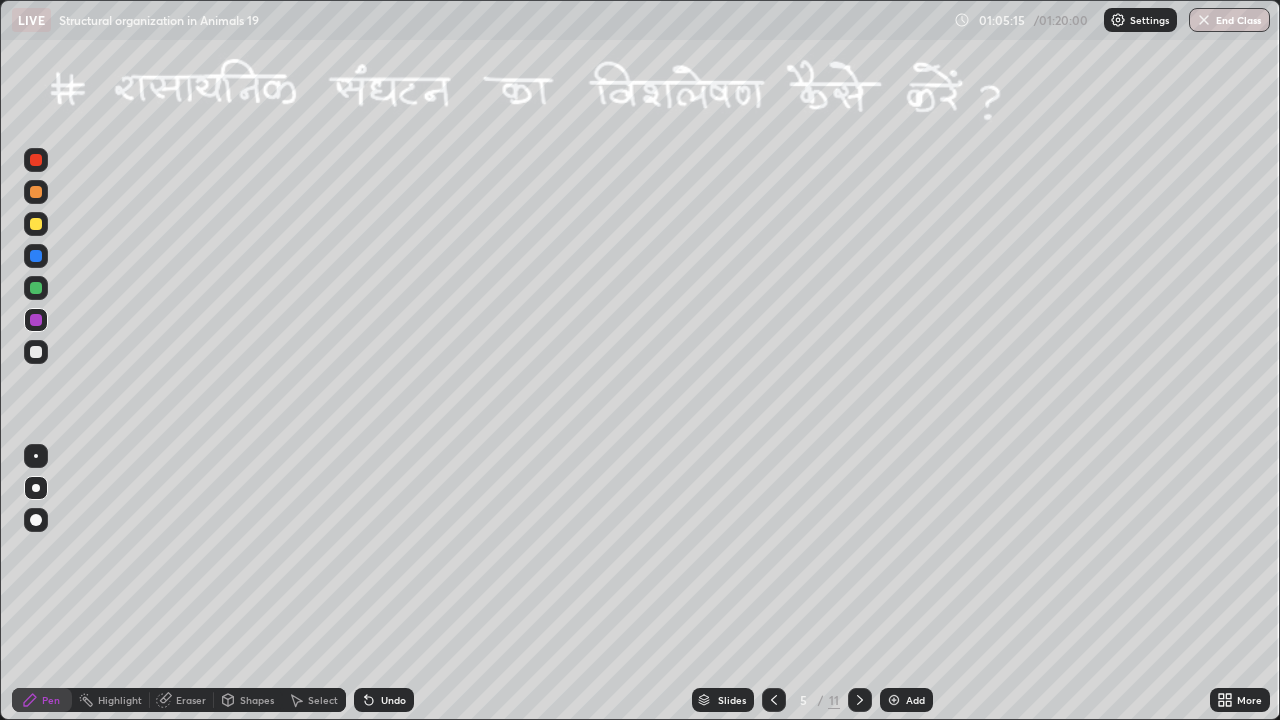 click at bounding box center [36, 320] 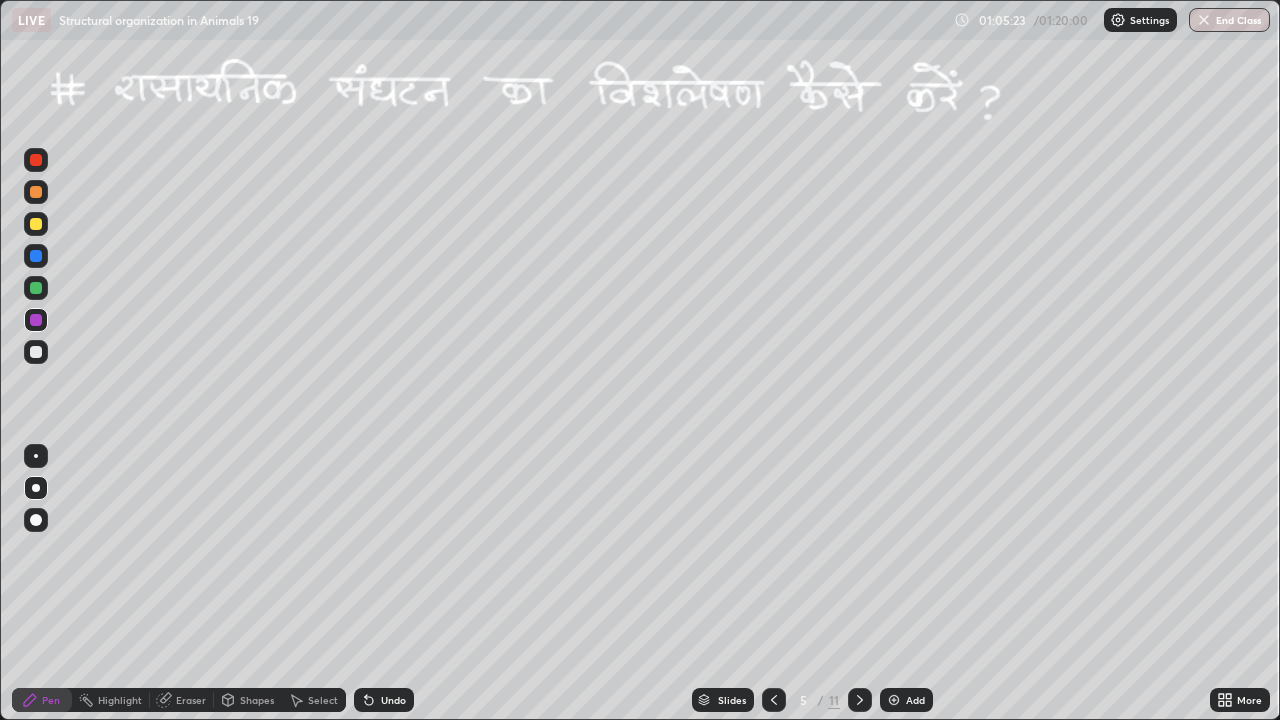 click at bounding box center [36, 352] 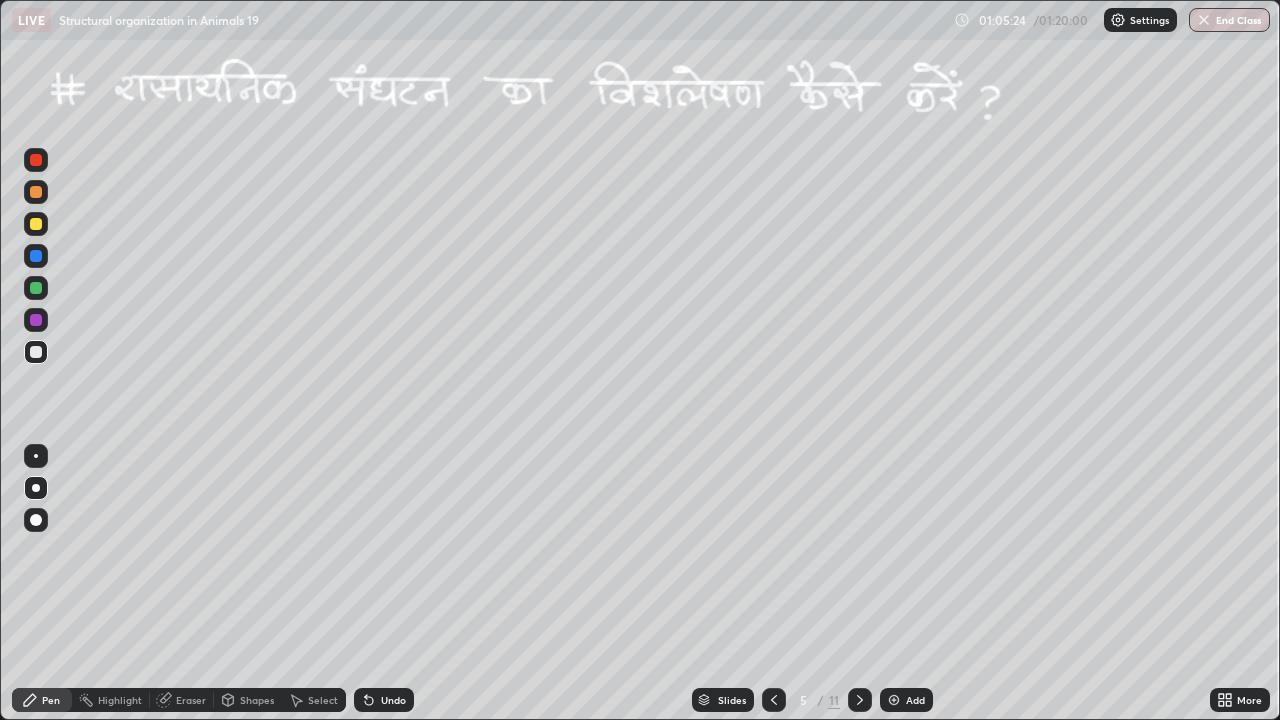 click at bounding box center [36, 320] 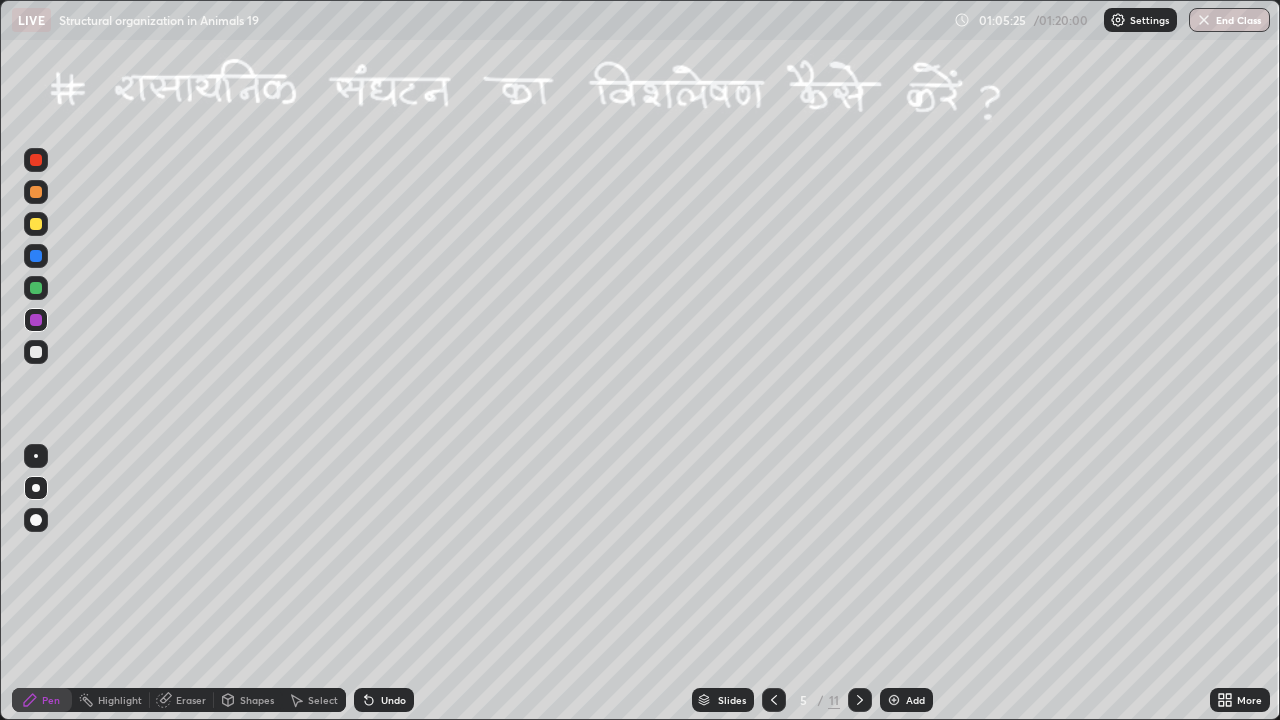 click at bounding box center [36, 160] 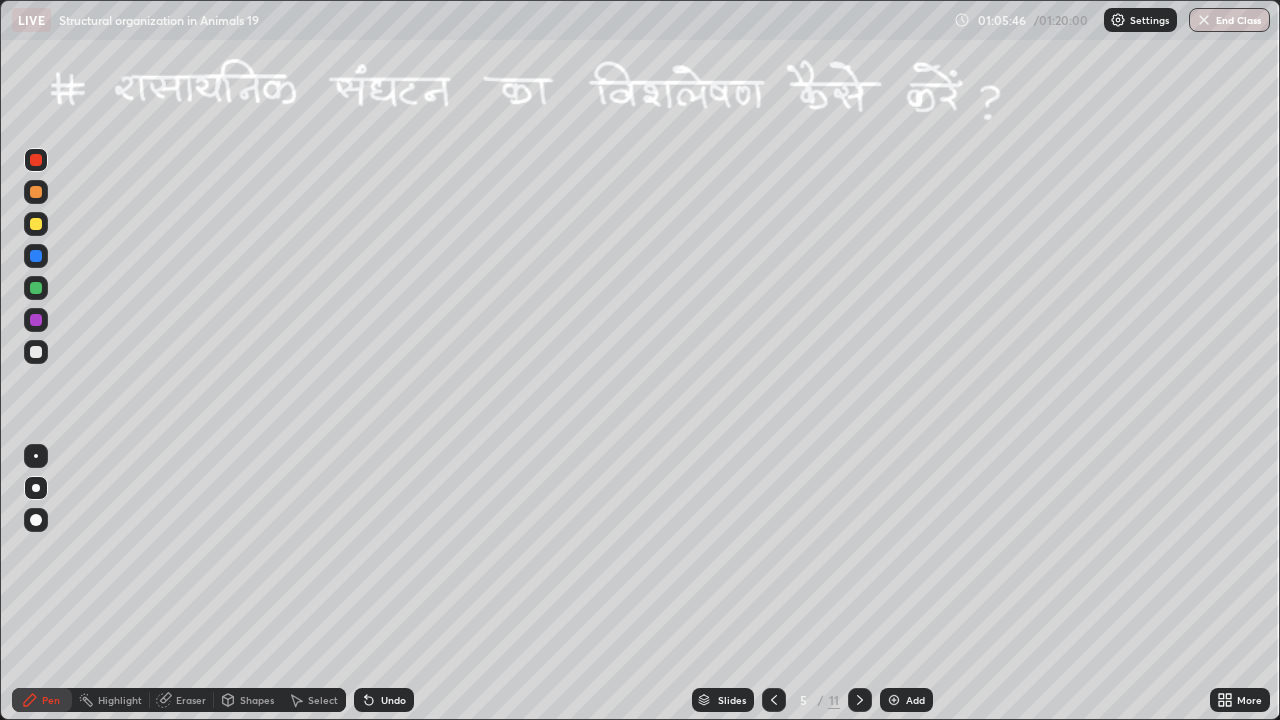 click at bounding box center (36, 352) 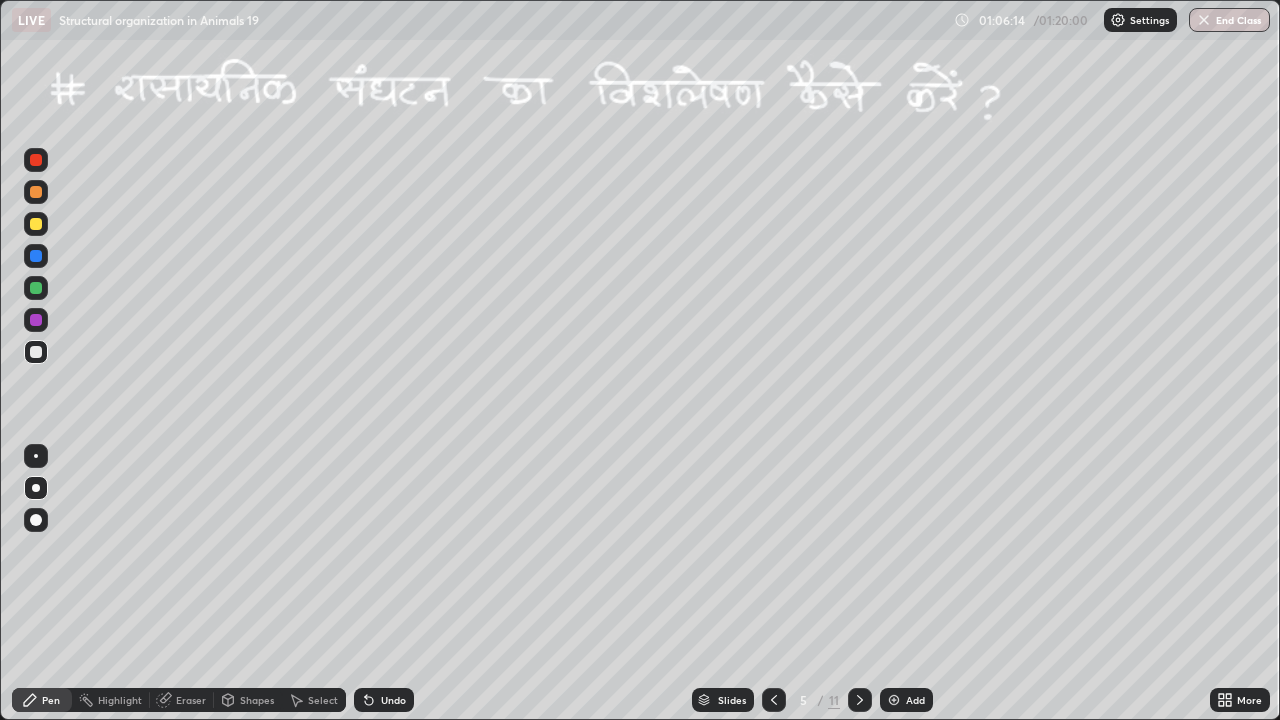 click at bounding box center (36, 288) 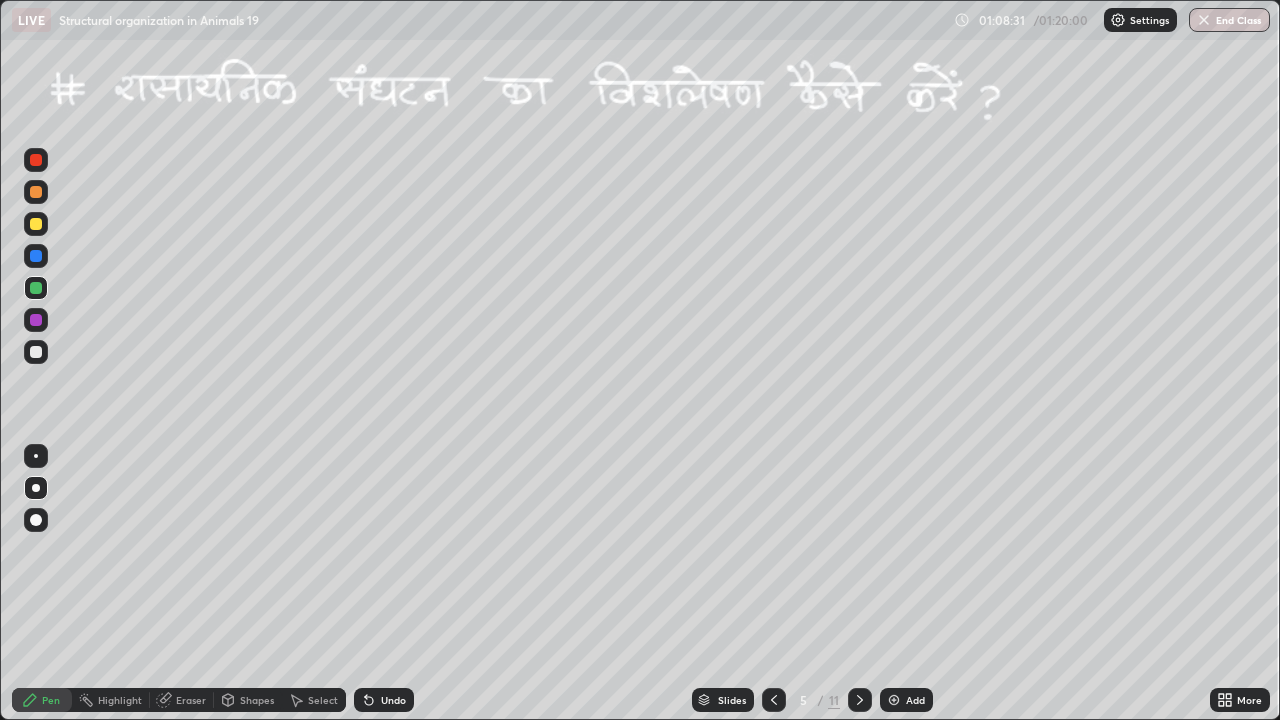 click at bounding box center (36, 320) 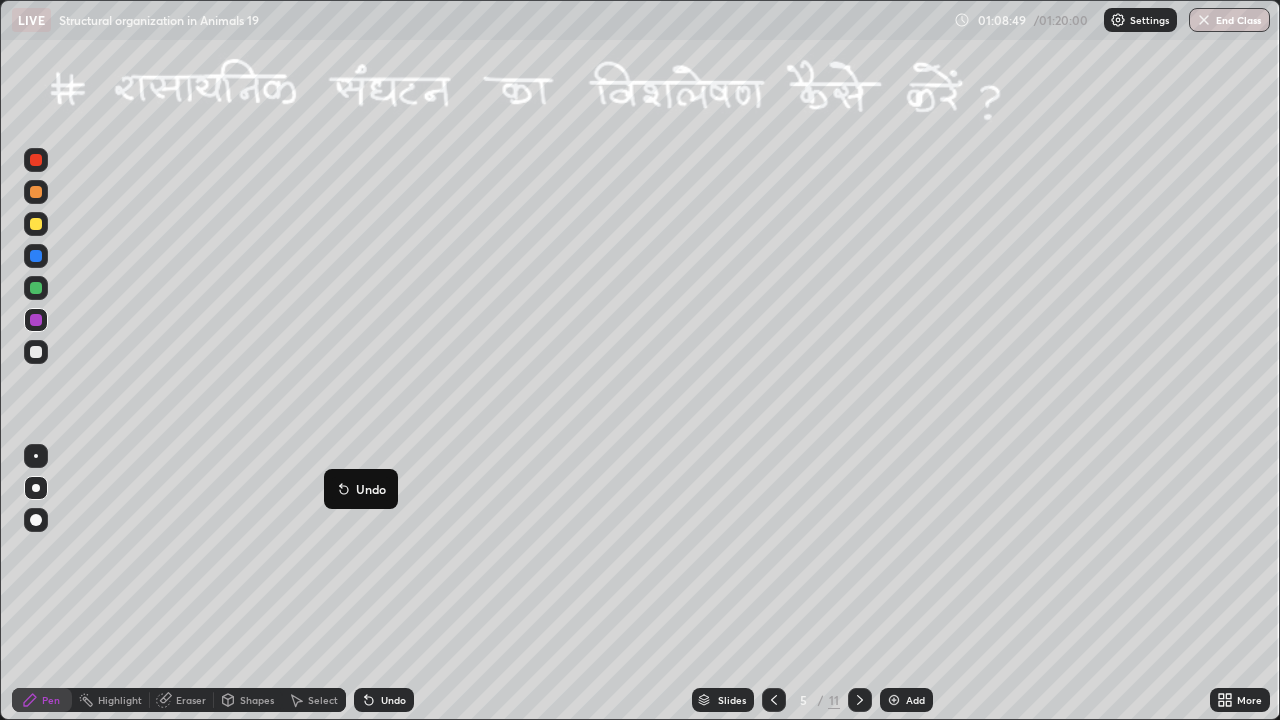click on "Undo" at bounding box center [361, 489] 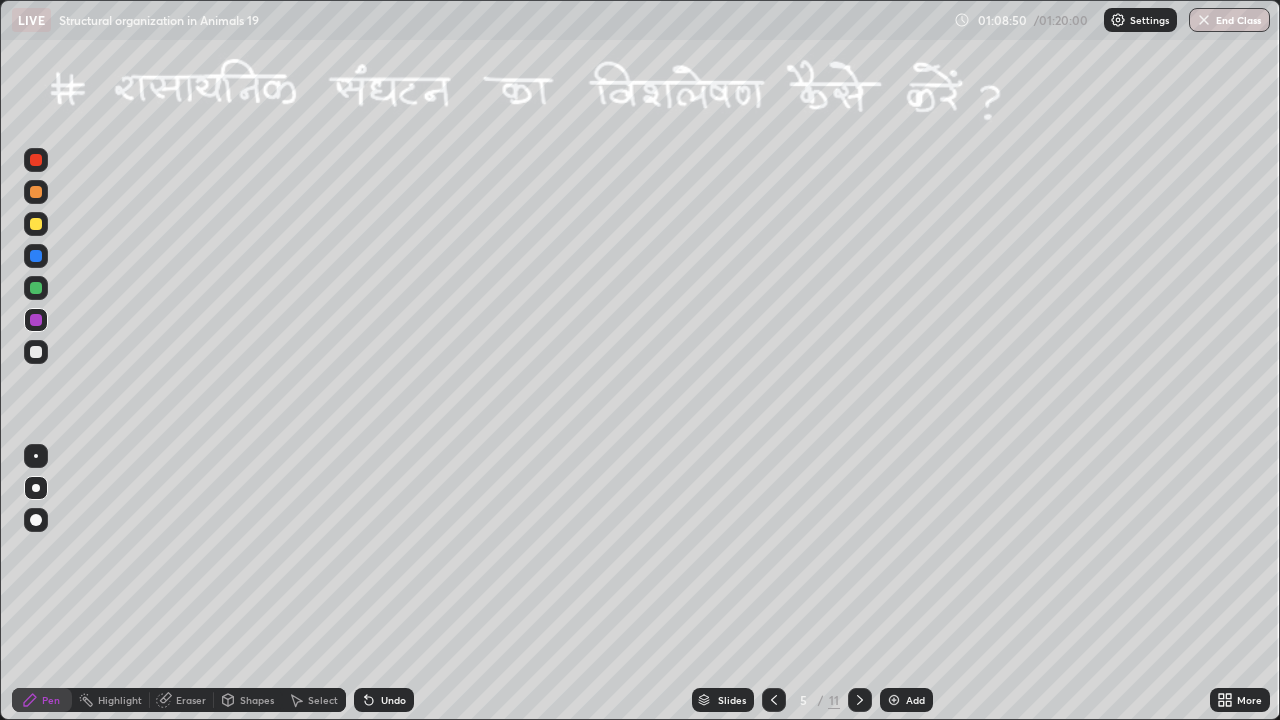 click 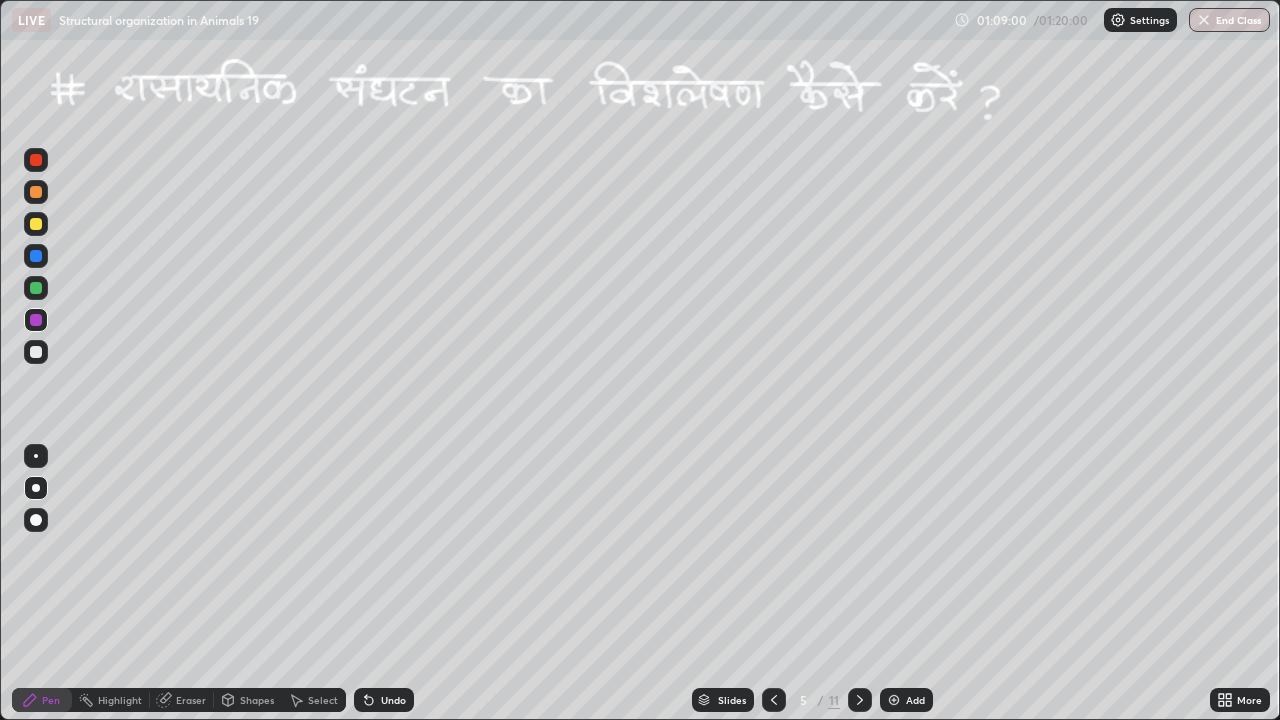 click at bounding box center (36, 352) 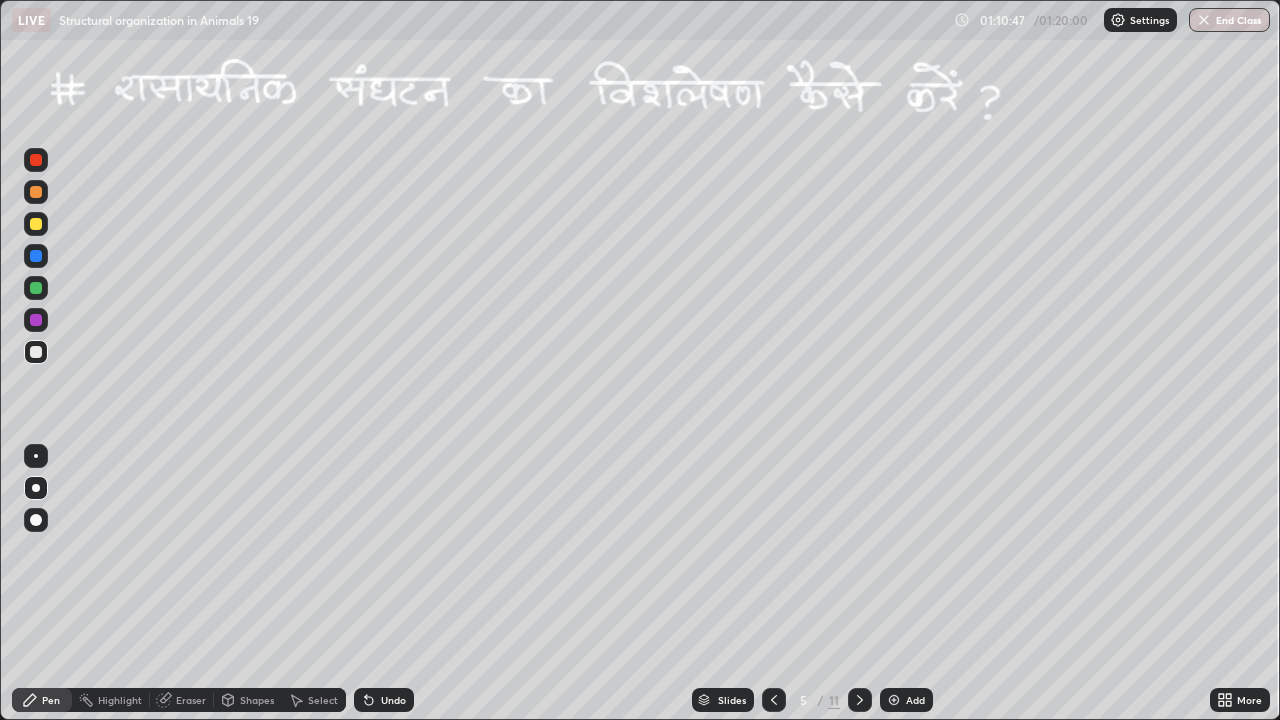 click at bounding box center [36, 288] 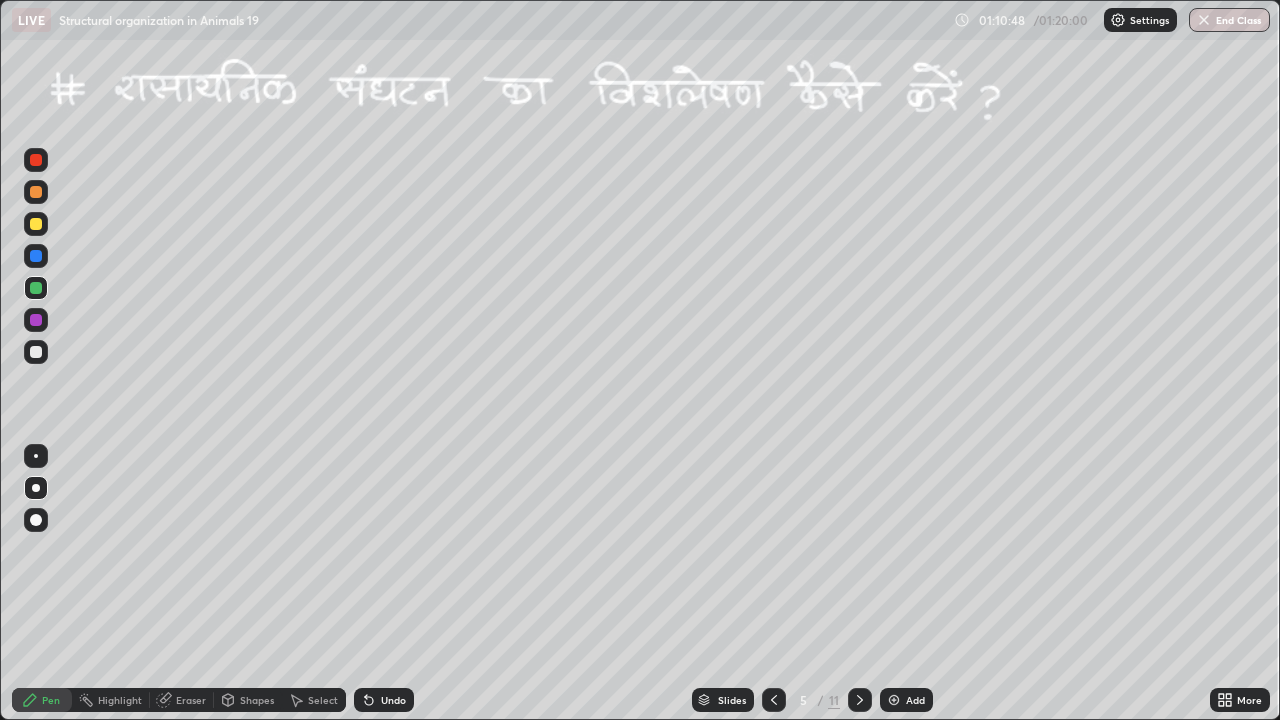 click at bounding box center [36, 256] 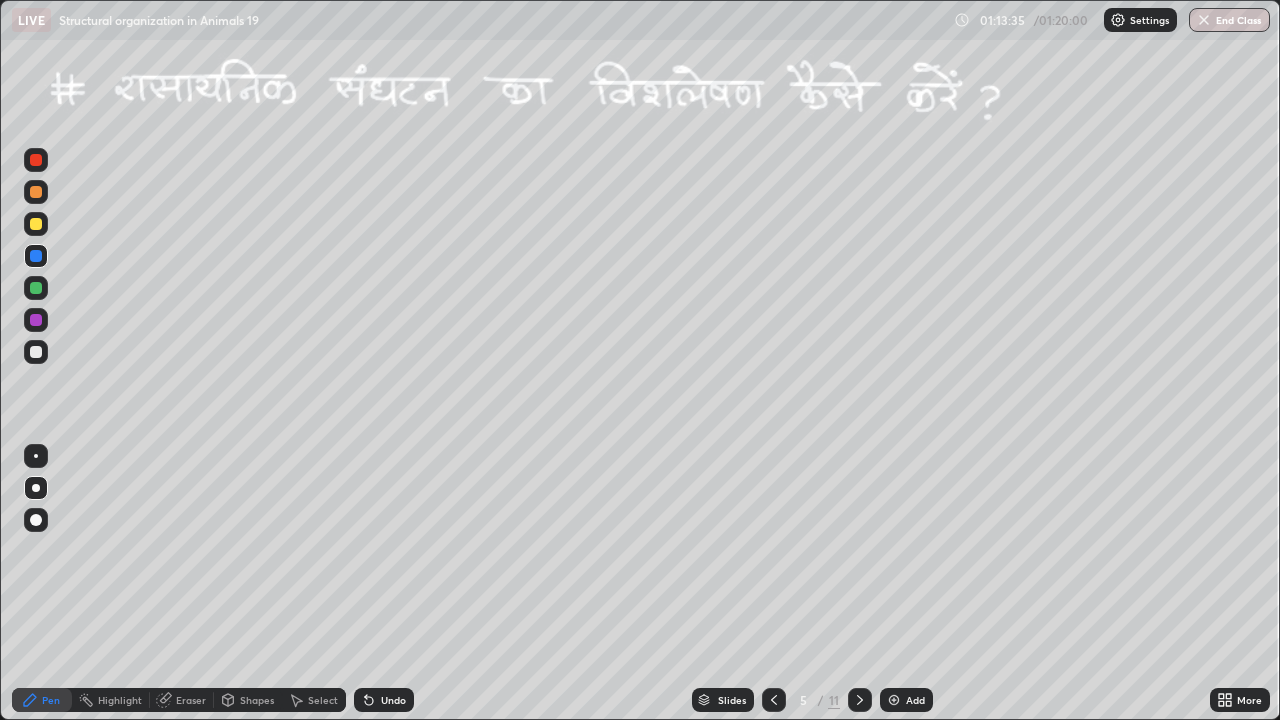 click 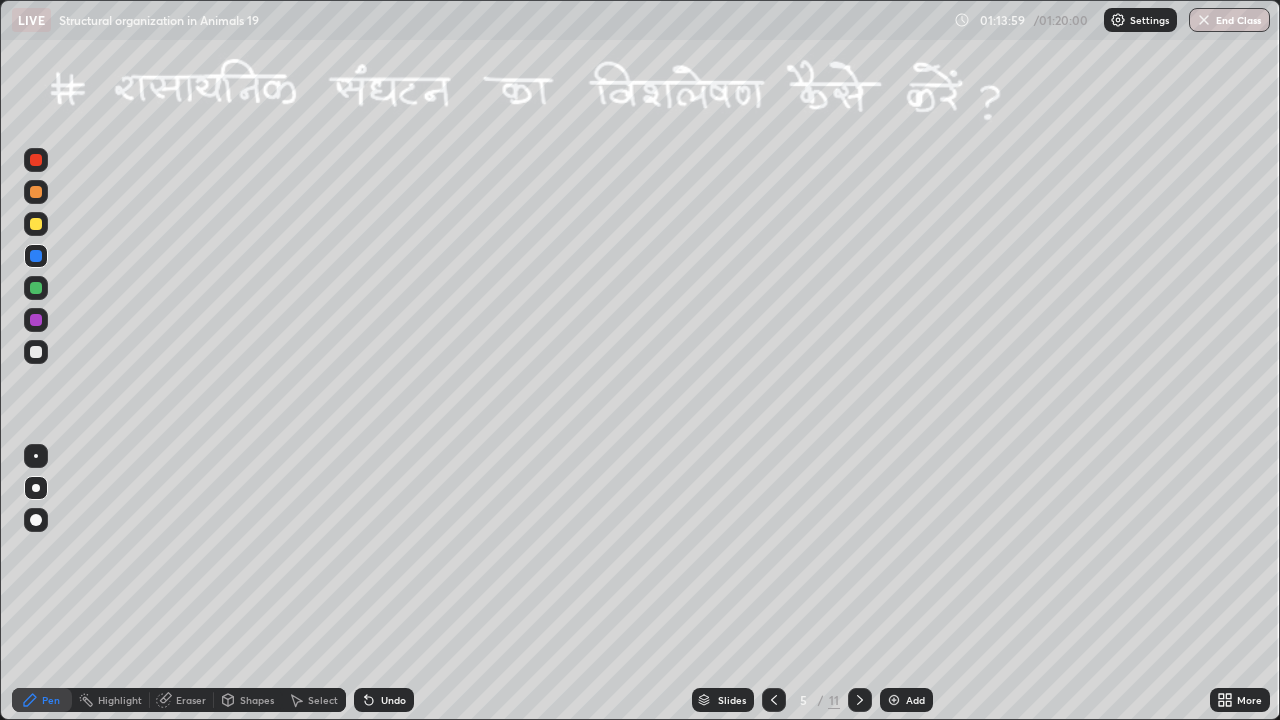 click at bounding box center [36, 320] 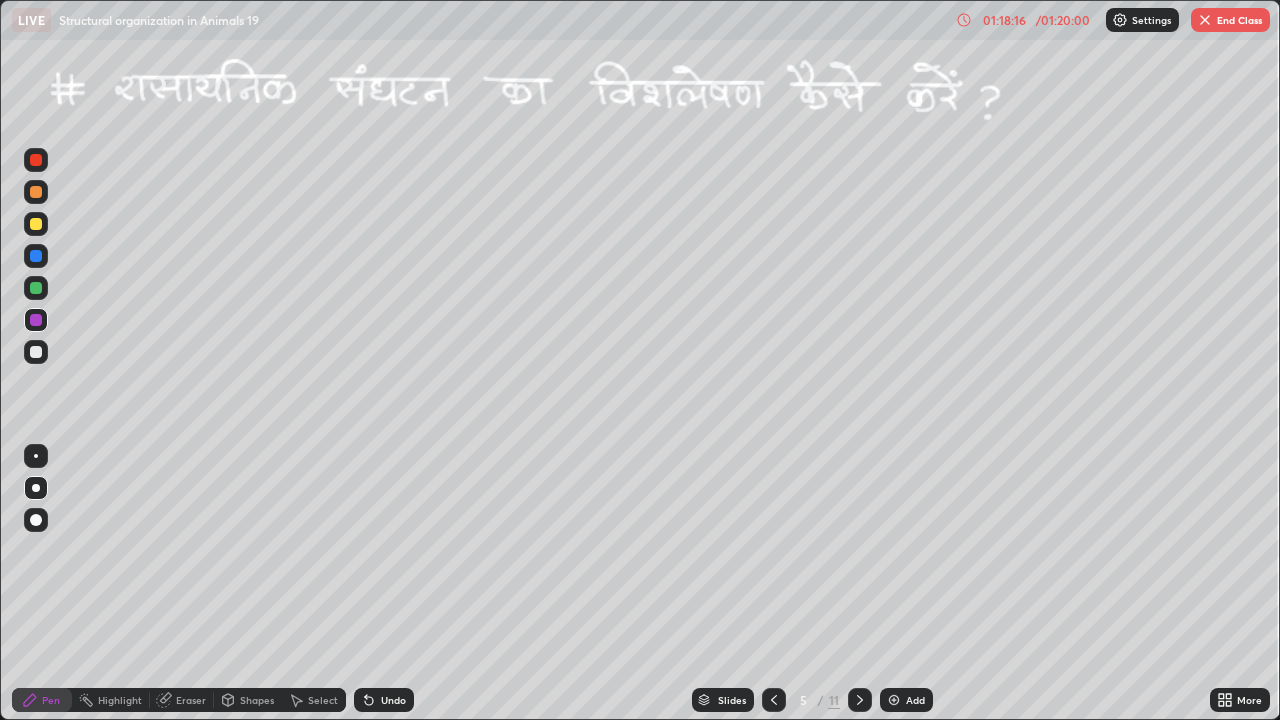 click on "Eraser" at bounding box center [191, 700] 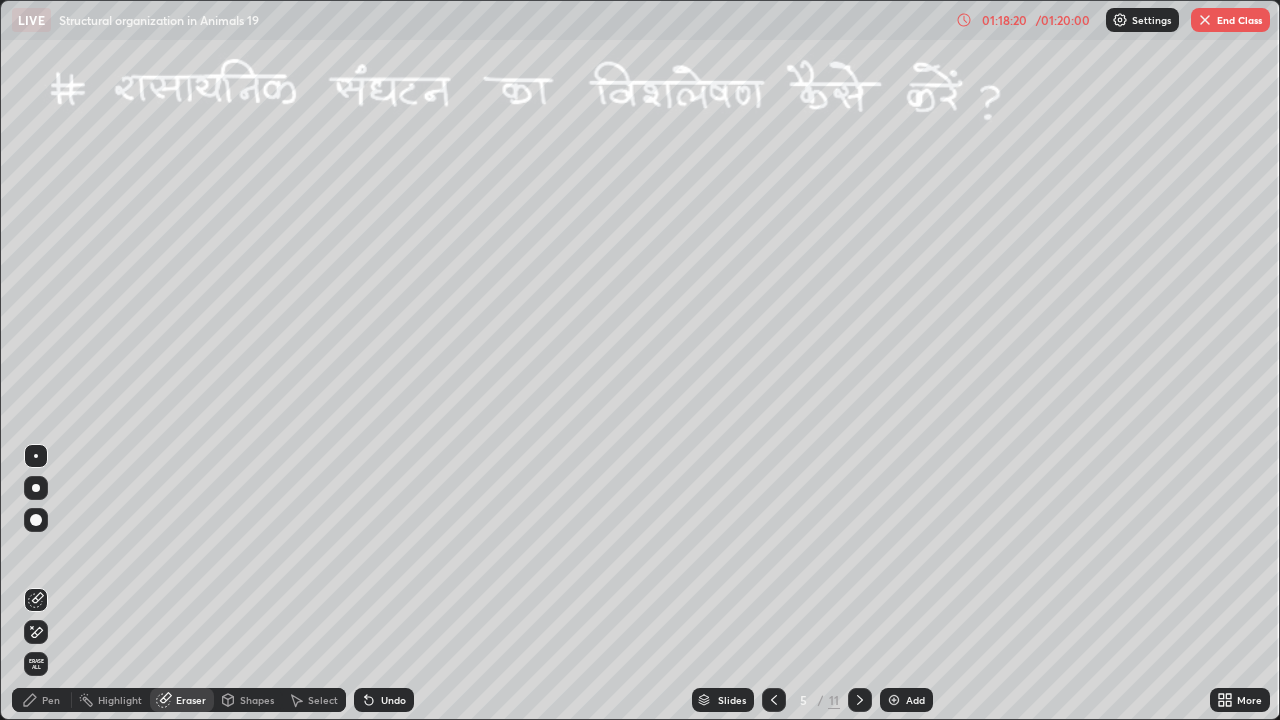 click 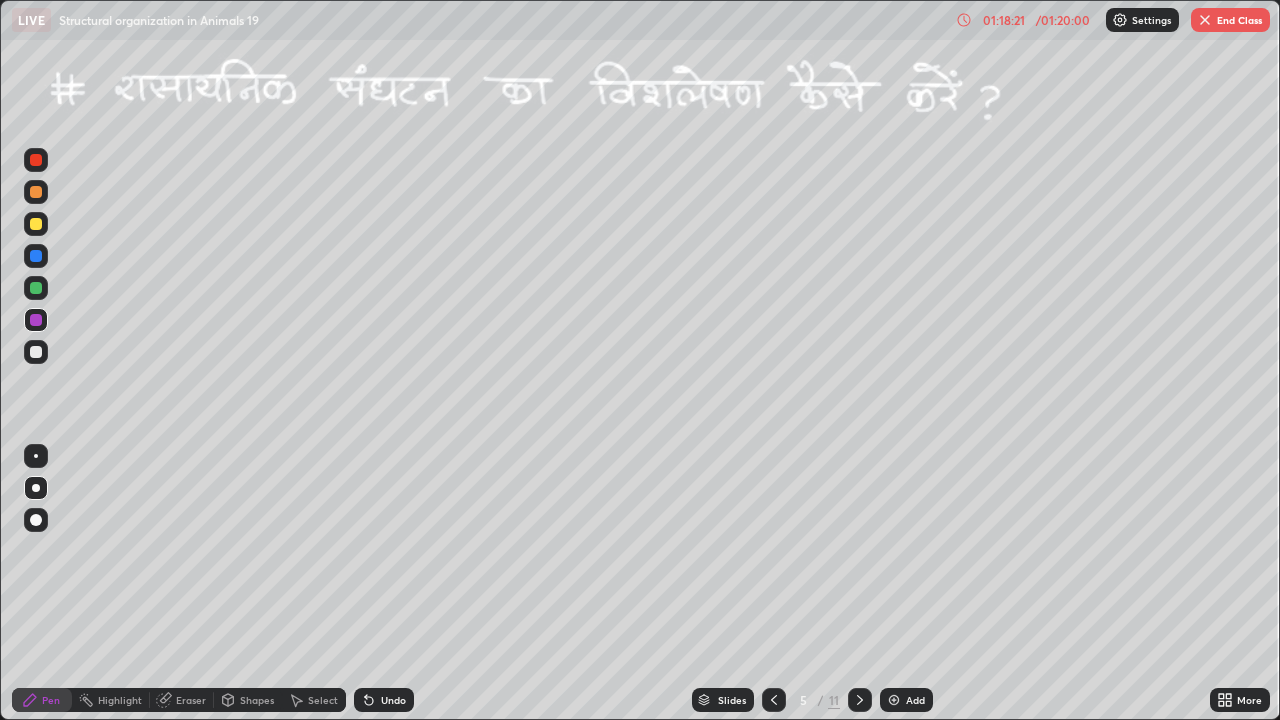 click at bounding box center (36, 256) 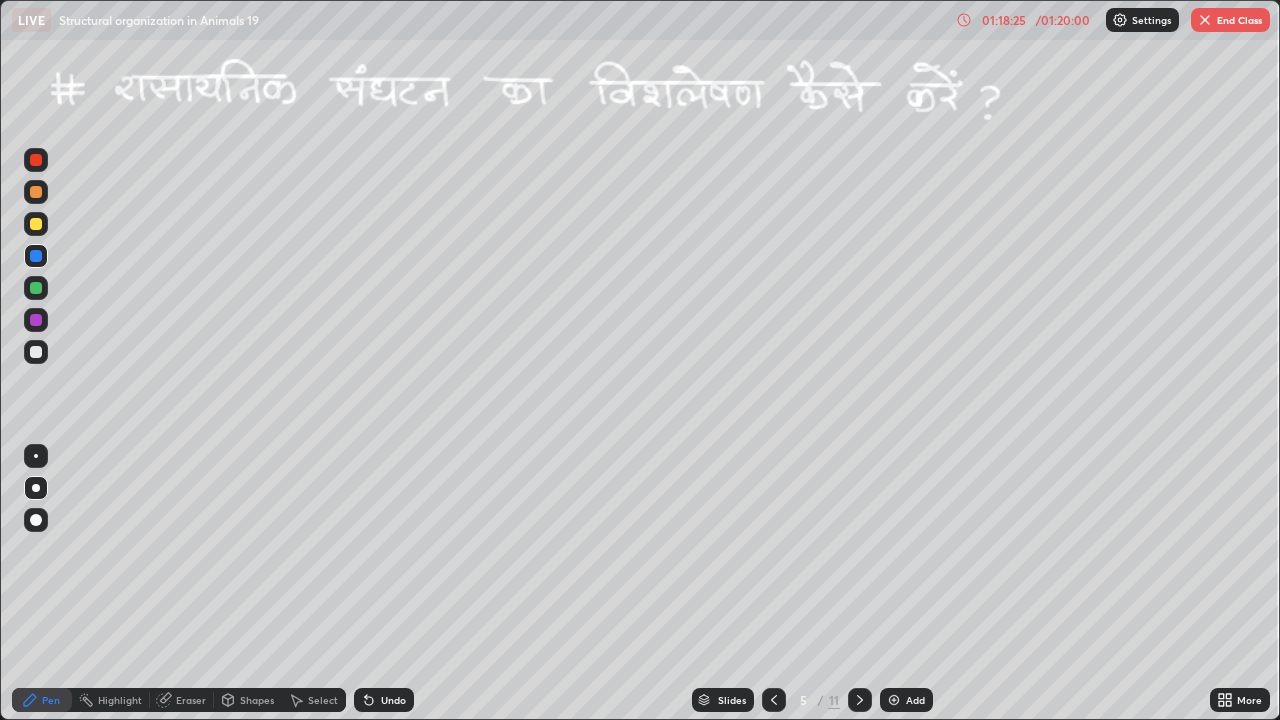 click 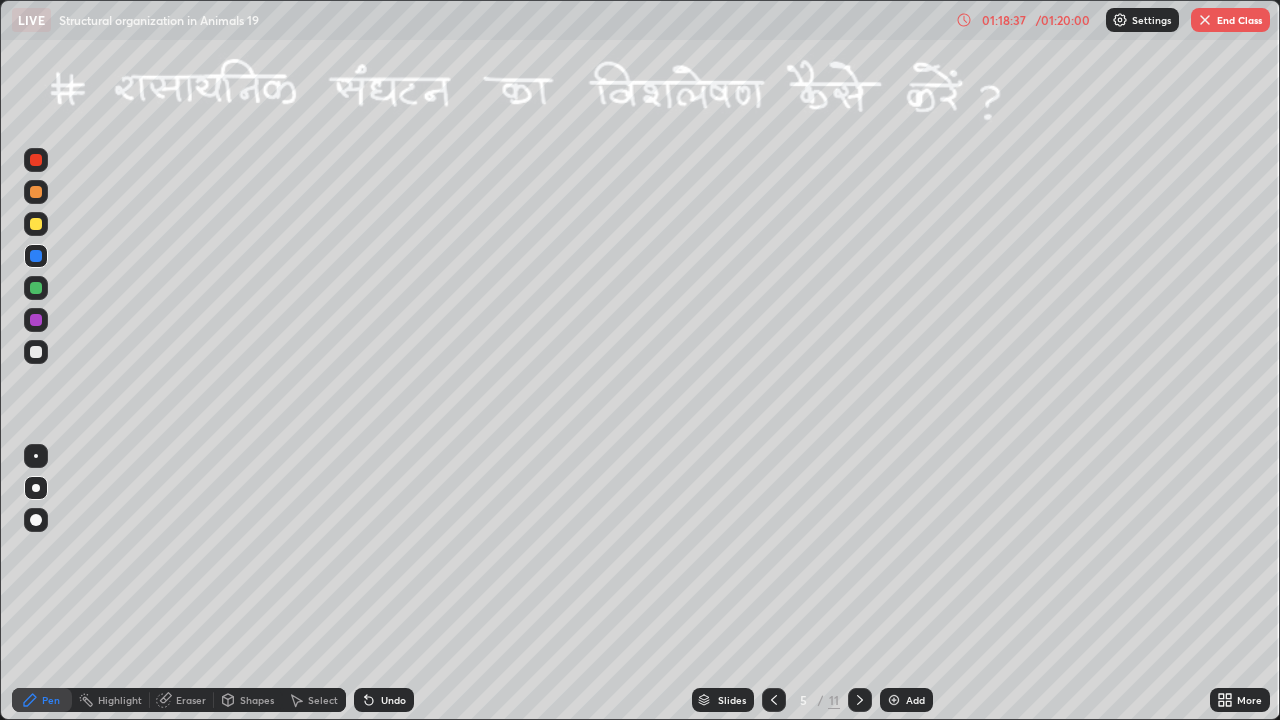 click on "Erase all" at bounding box center [36, 360] 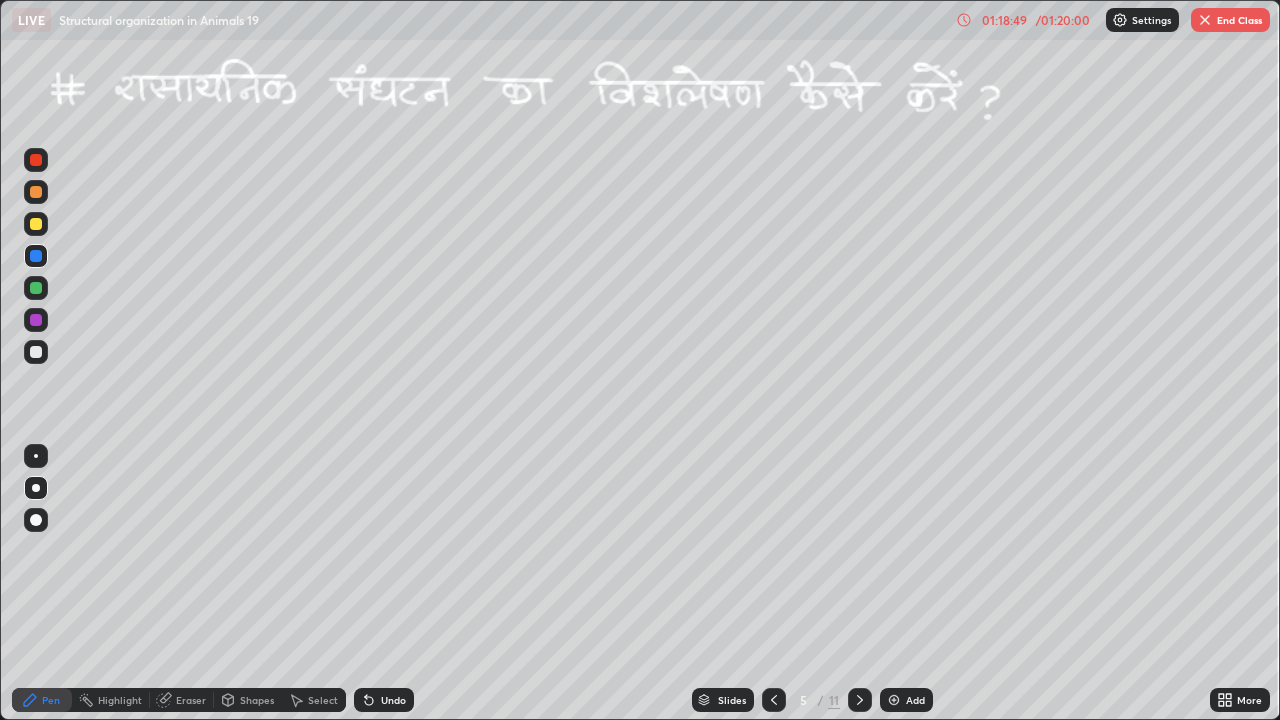 click 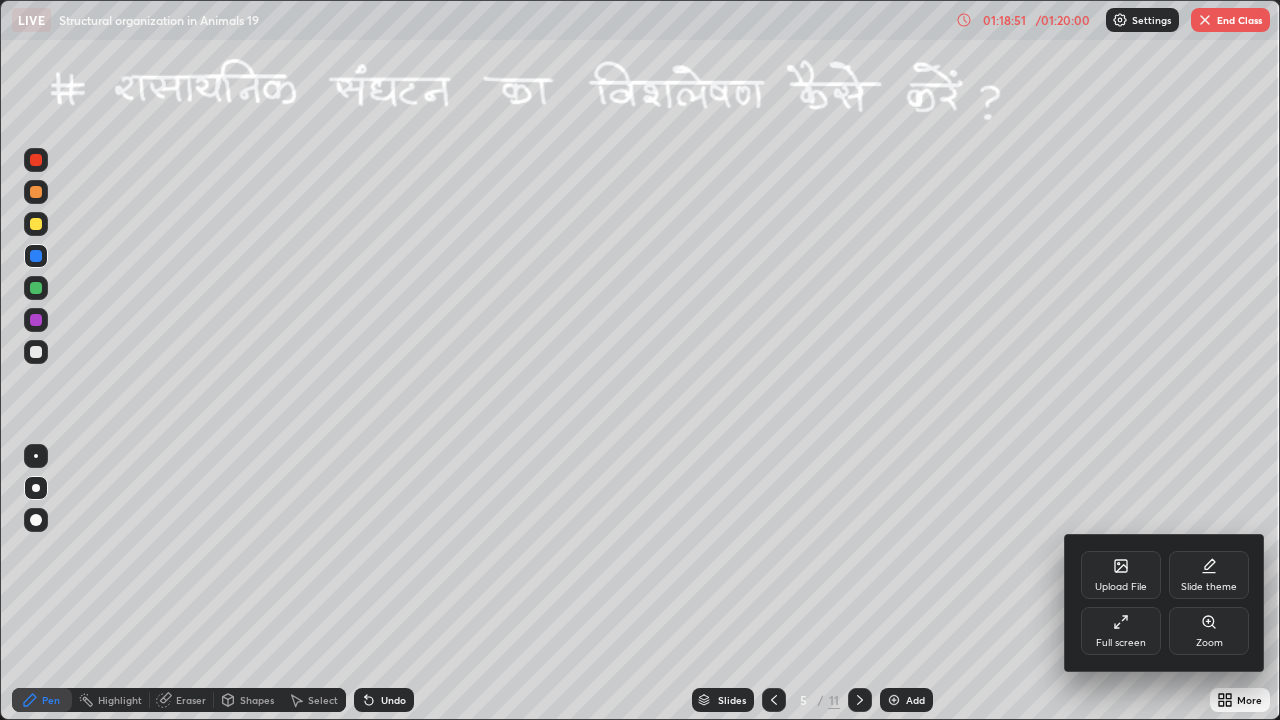 click on "Full screen" at bounding box center [1121, 643] 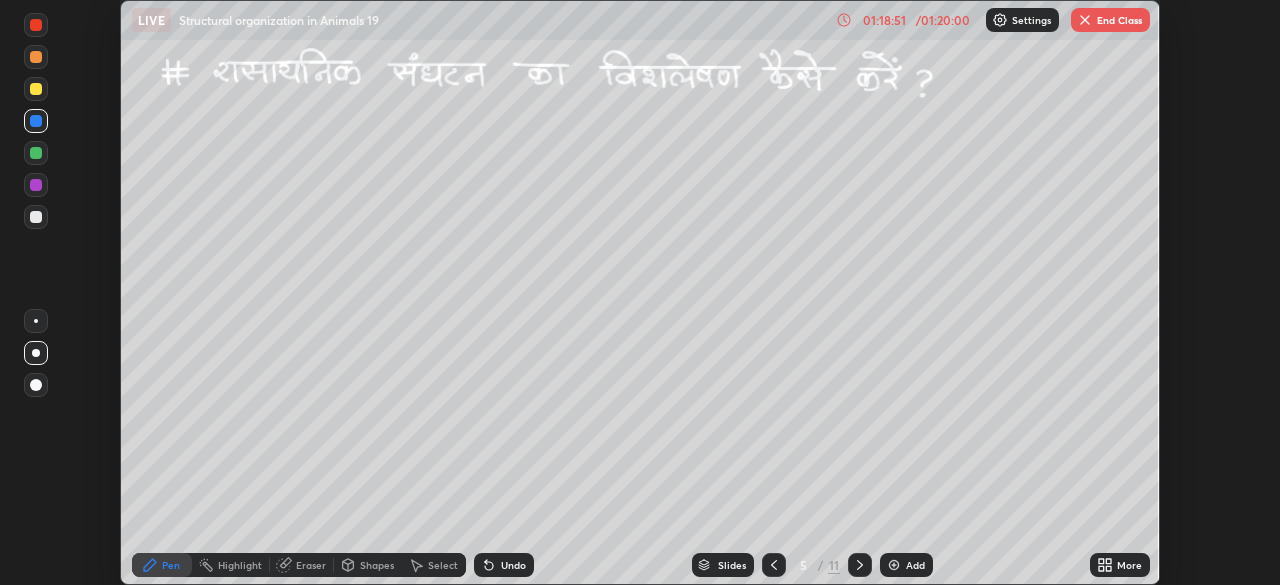 scroll, scrollTop: 585, scrollLeft: 1280, axis: both 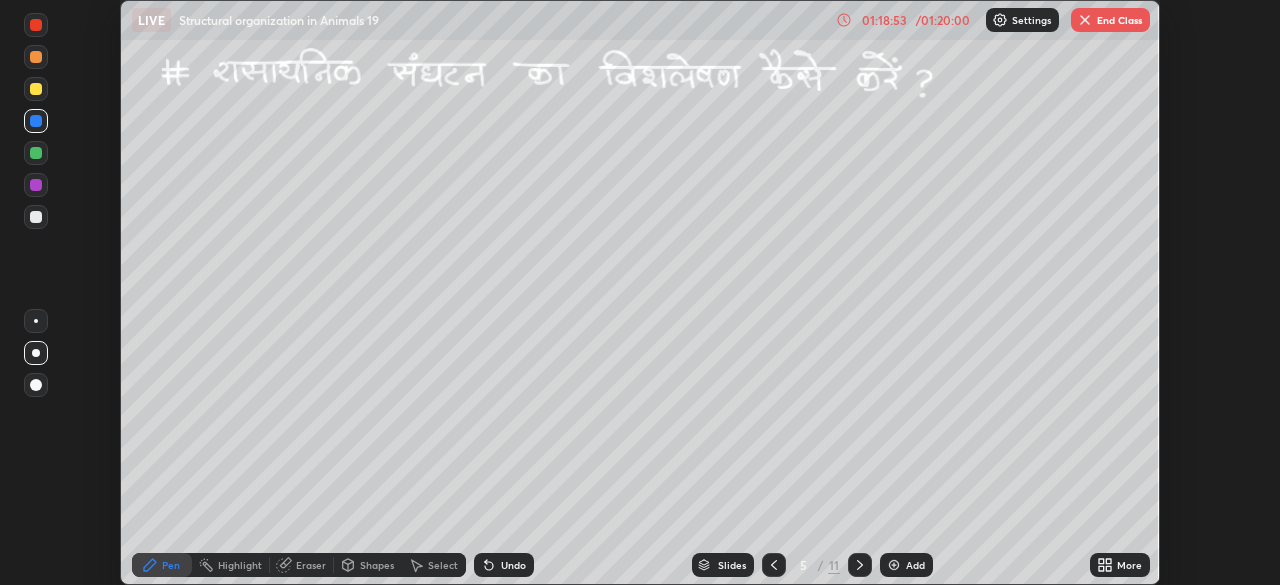 click on "End Class" at bounding box center (1110, 20) 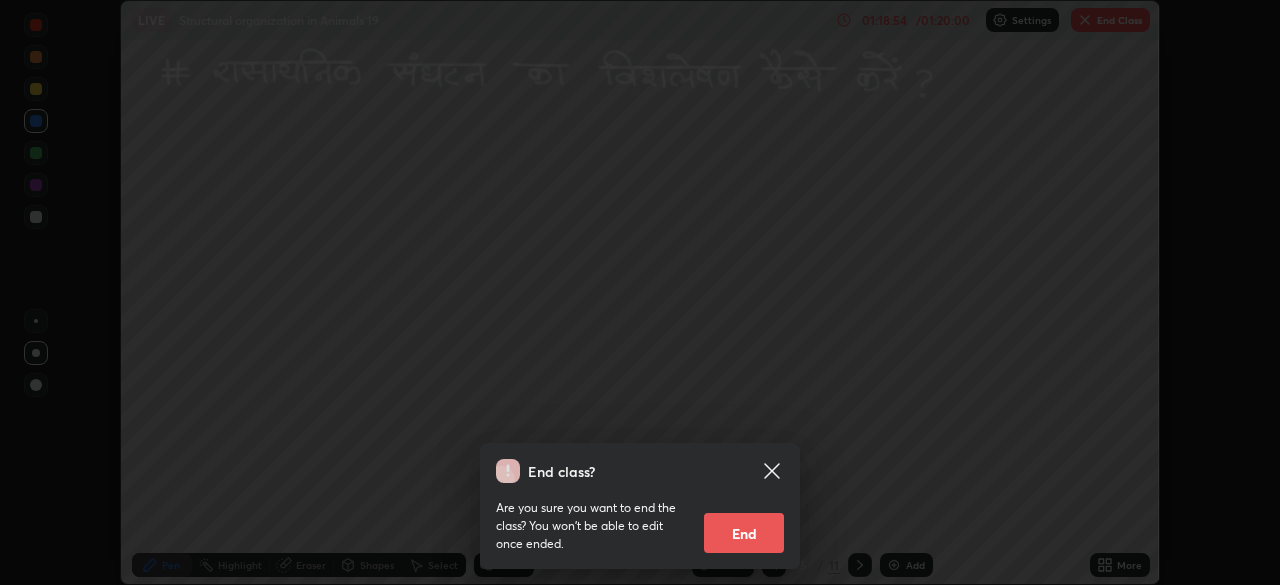 click on "End" at bounding box center [744, 533] 